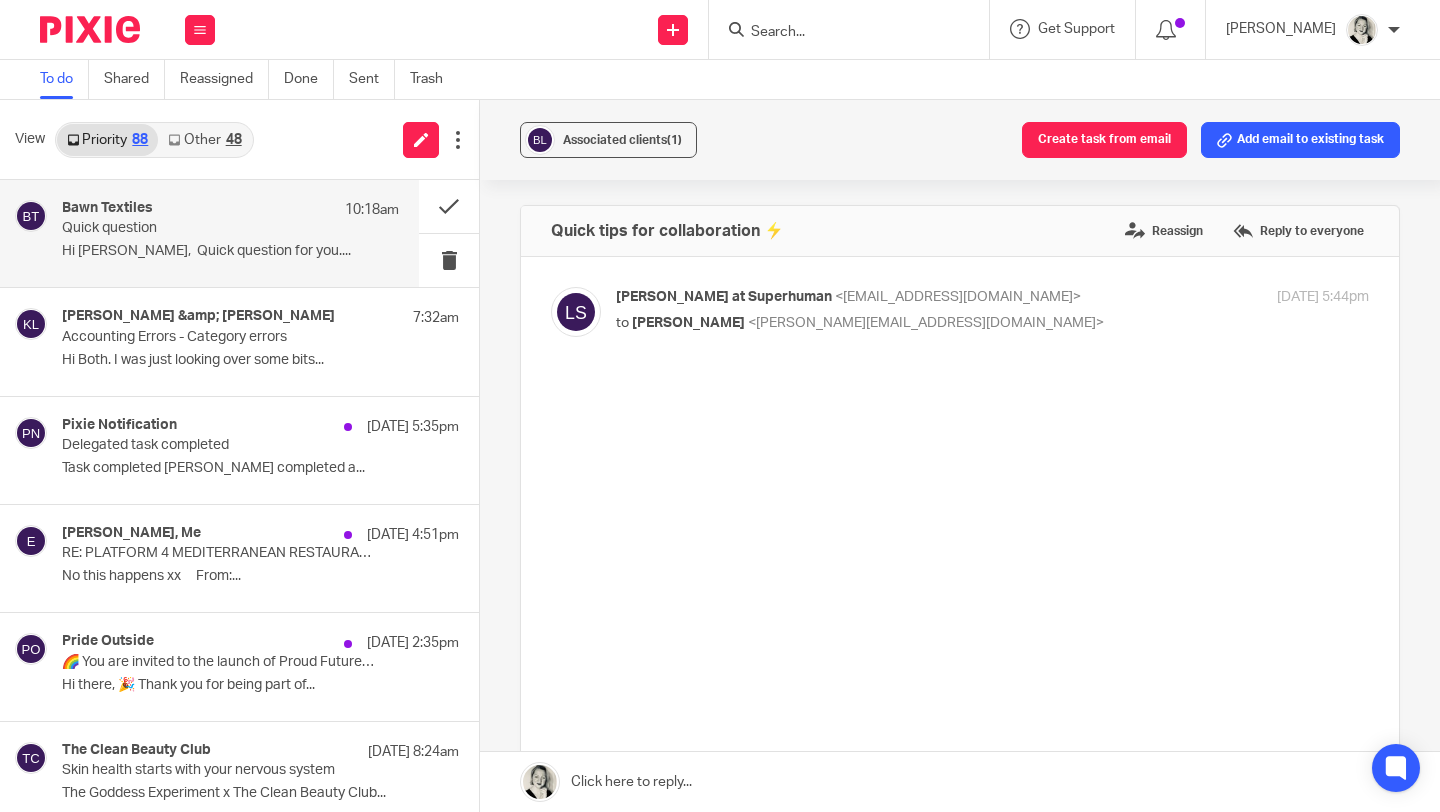 scroll, scrollTop: 0, scrollLeft: 0, axis: both 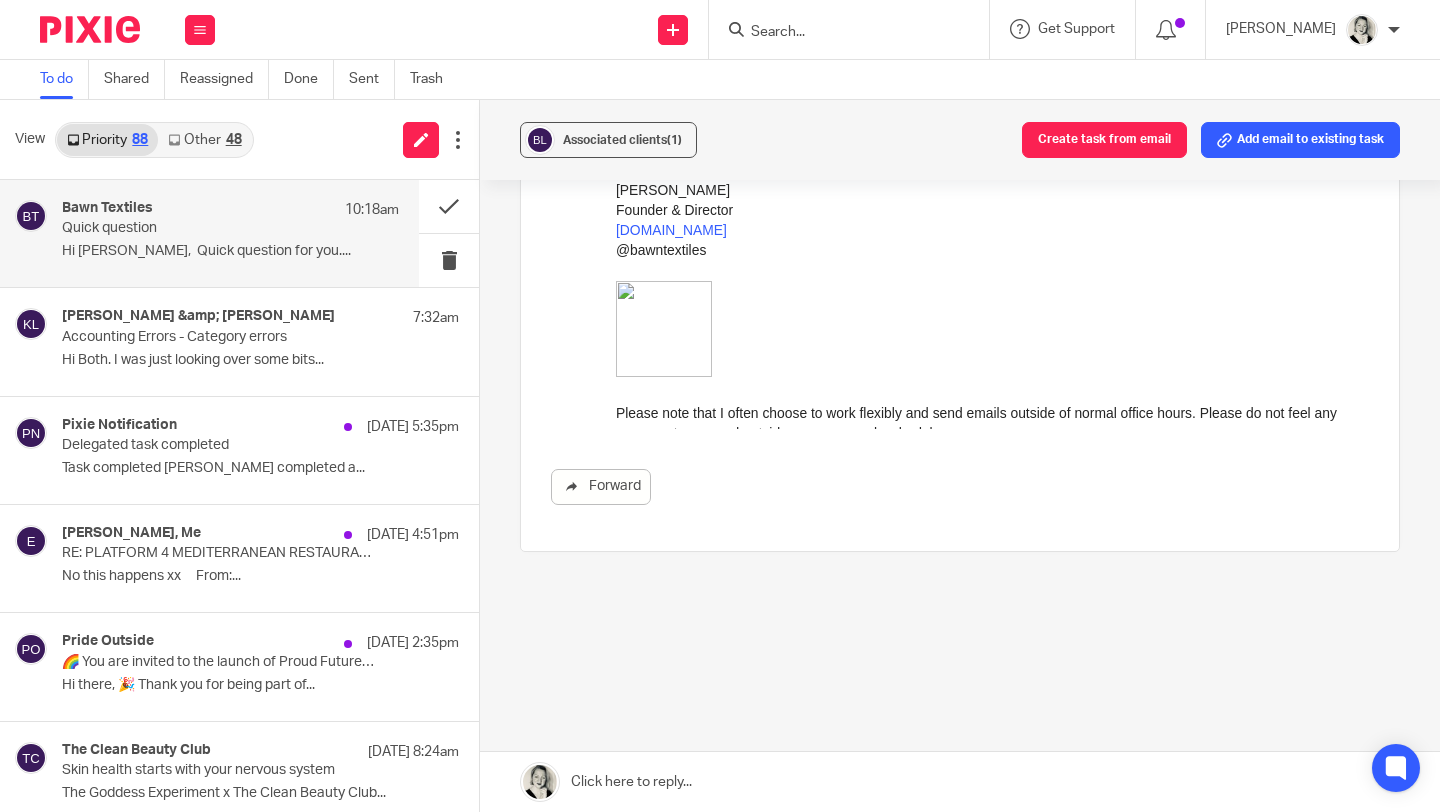 click at bounding box center [960, 782] 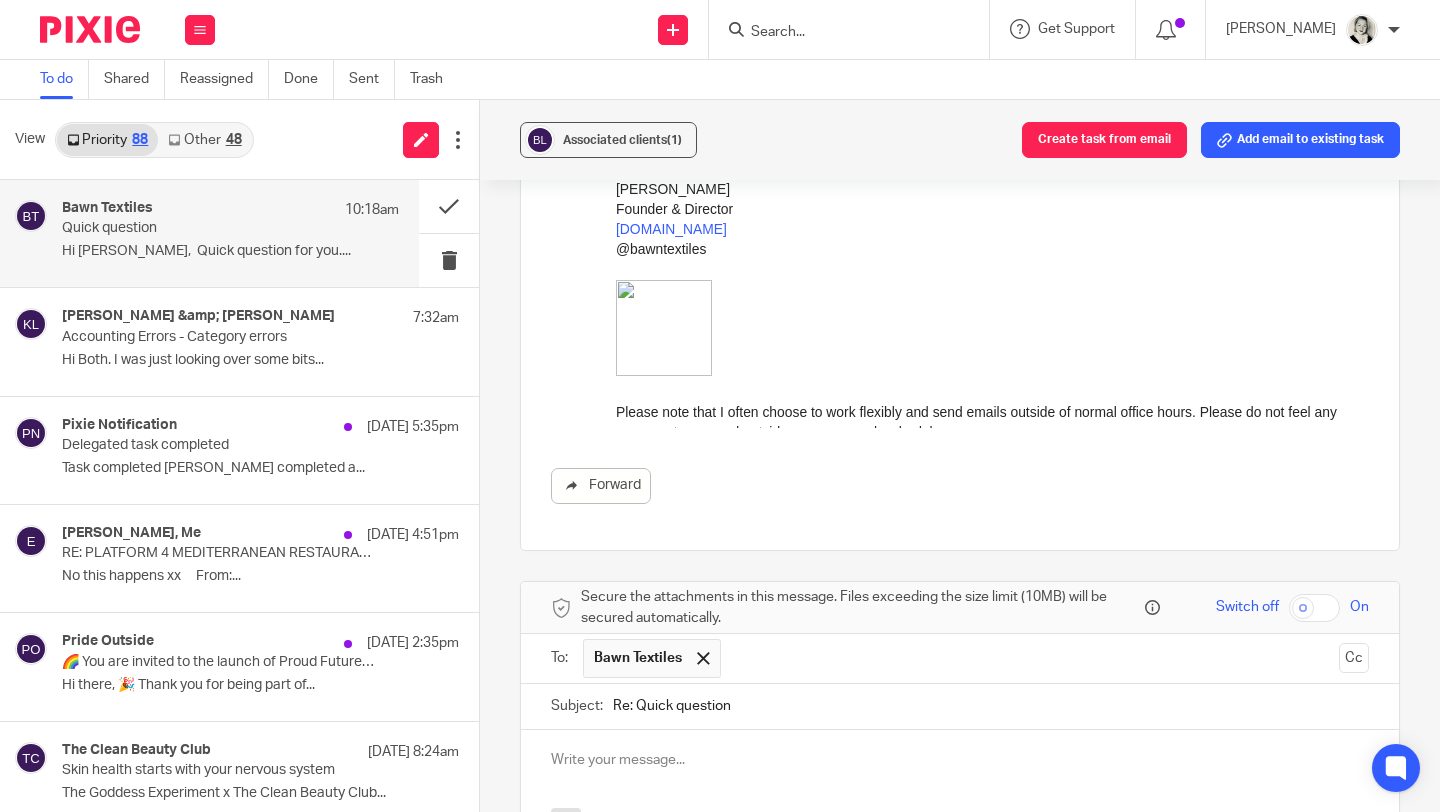scroll, scrollTop: 748, scrollLeft: 0, axis: vertical 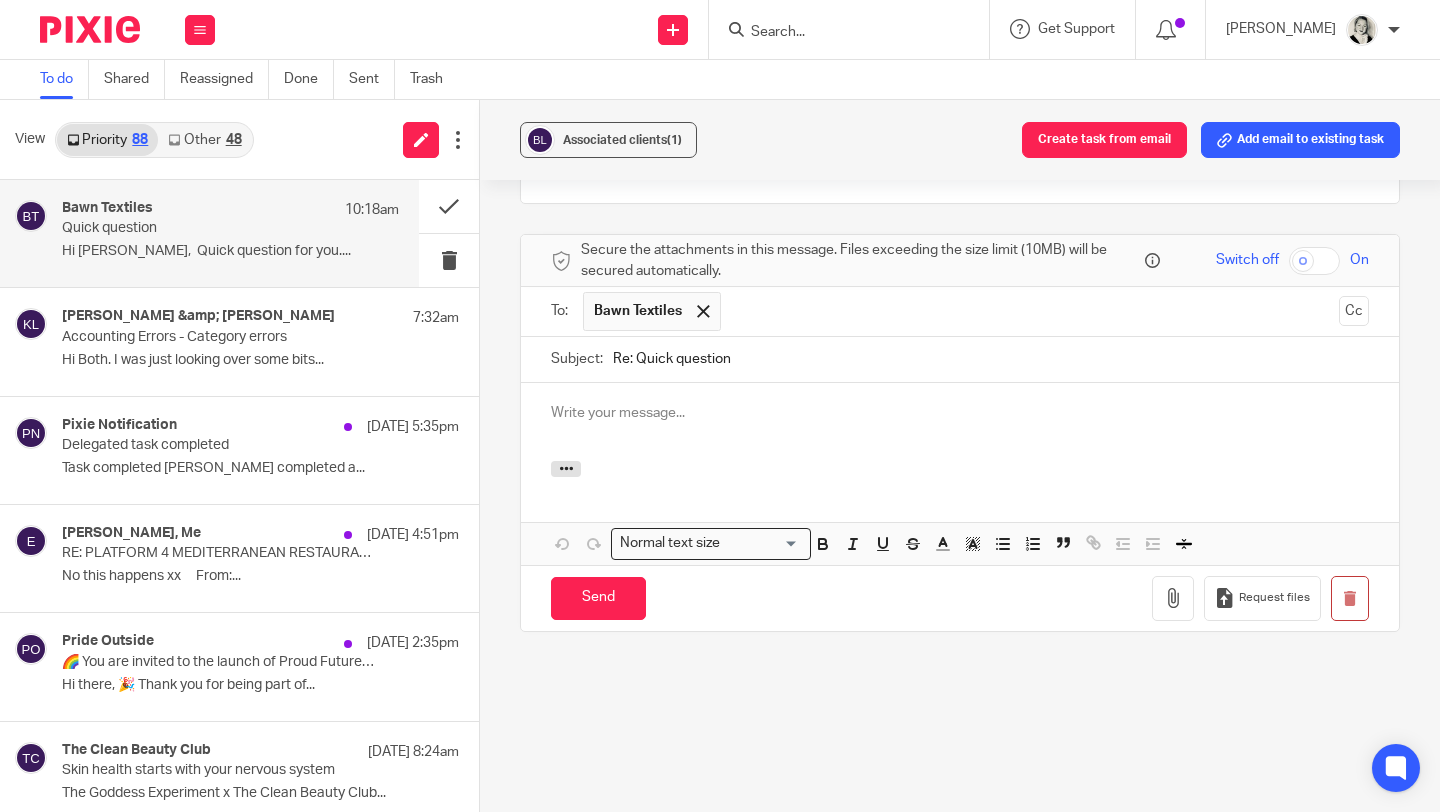type 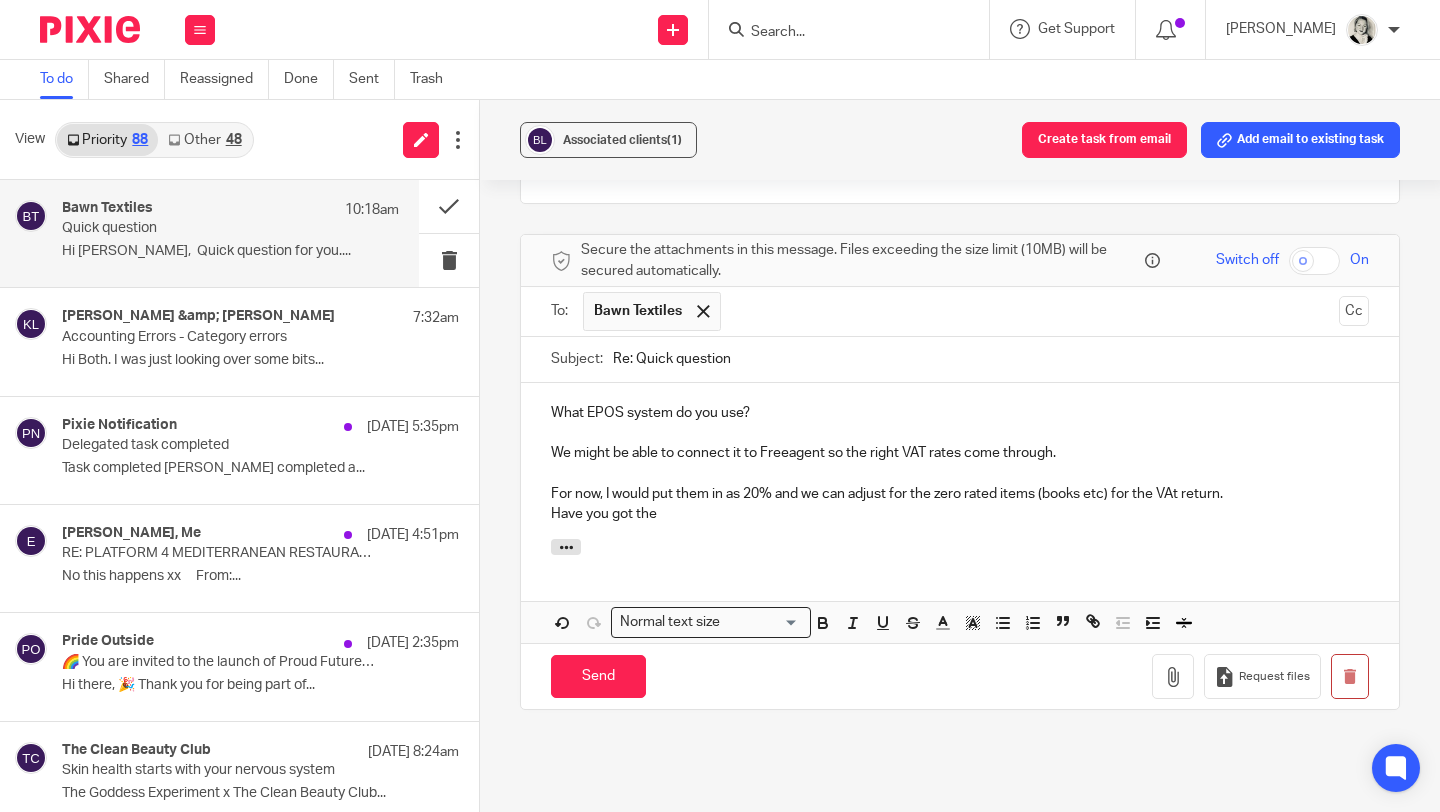 drag, startPoint x: 718, startPoint y: 510, endPoint x: 520, endPoint y: 508, distance: 198.0101 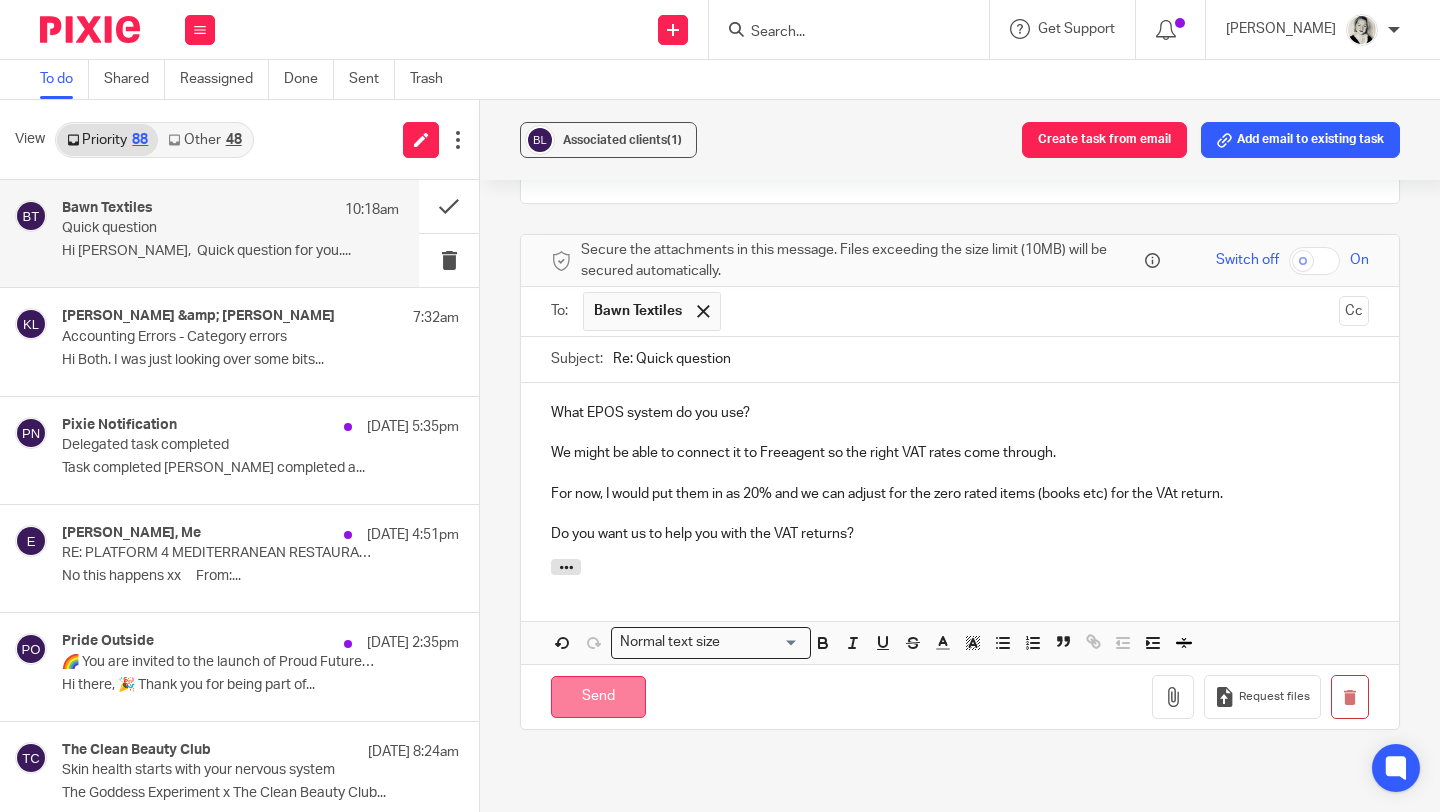click on "Send" at bounding box center (598, 697) 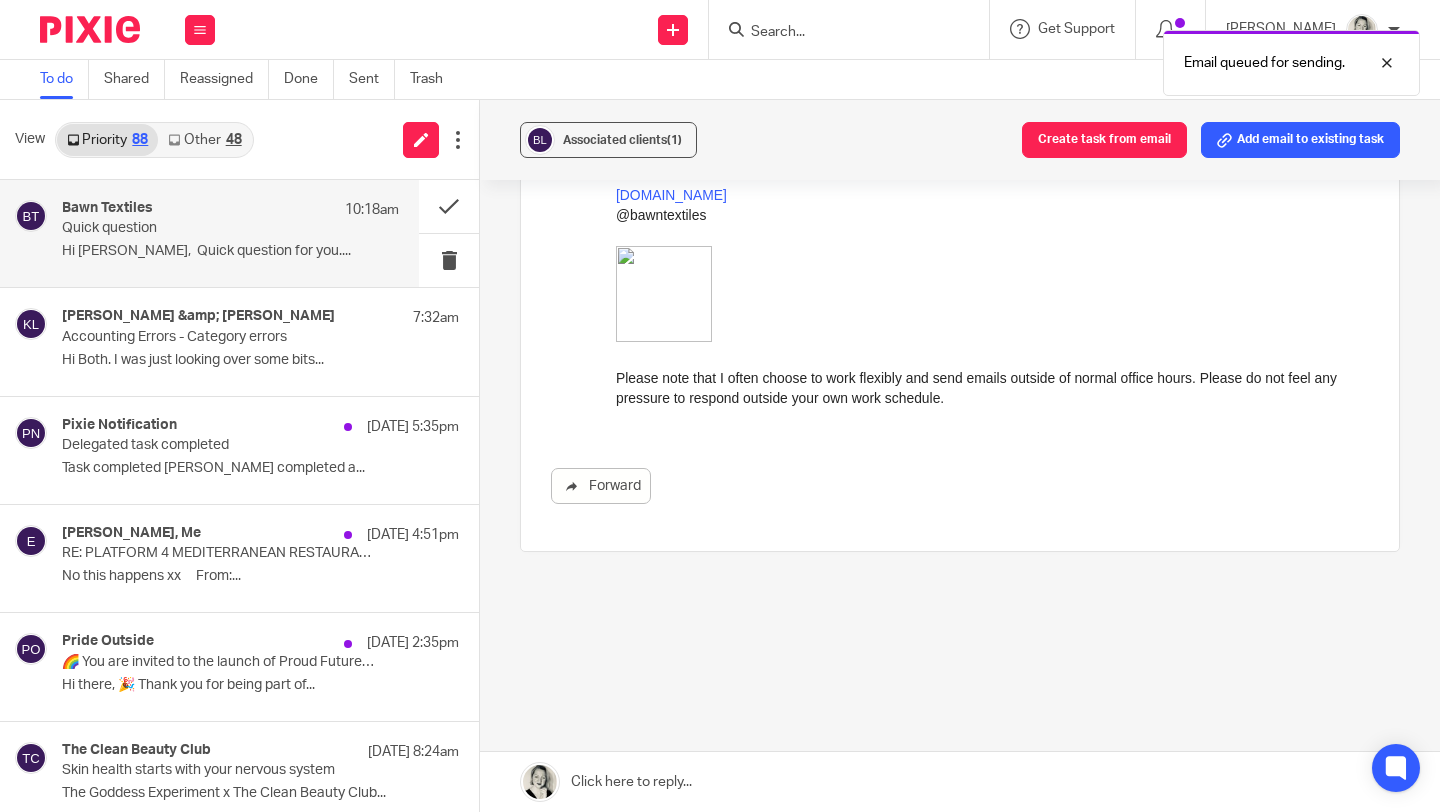 scroll, scrollTop: 436, scrollLeft: 0, axis: vertical 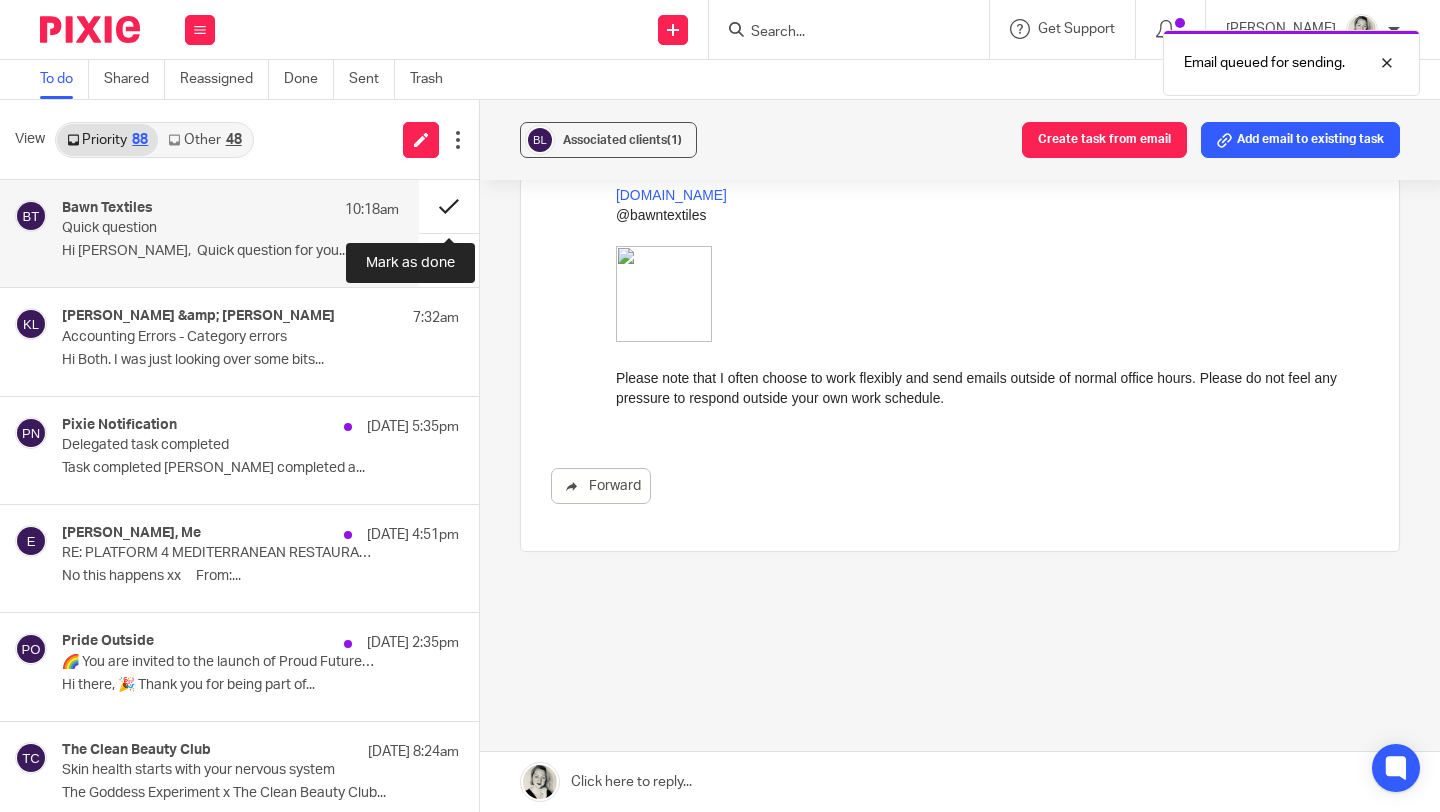 click at bounding box center [449, 206] 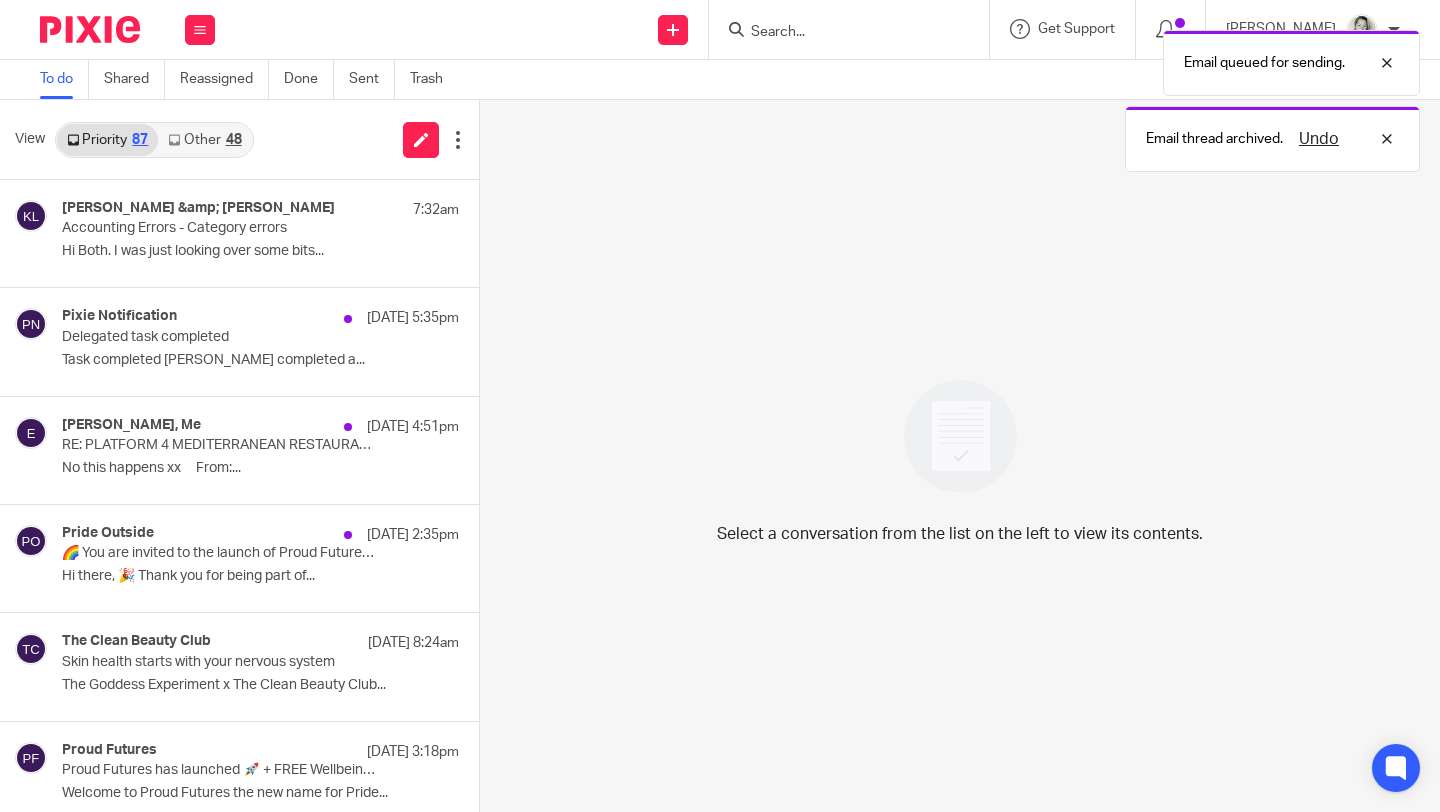 click on "Other
48" at bounding box center (204, 140) 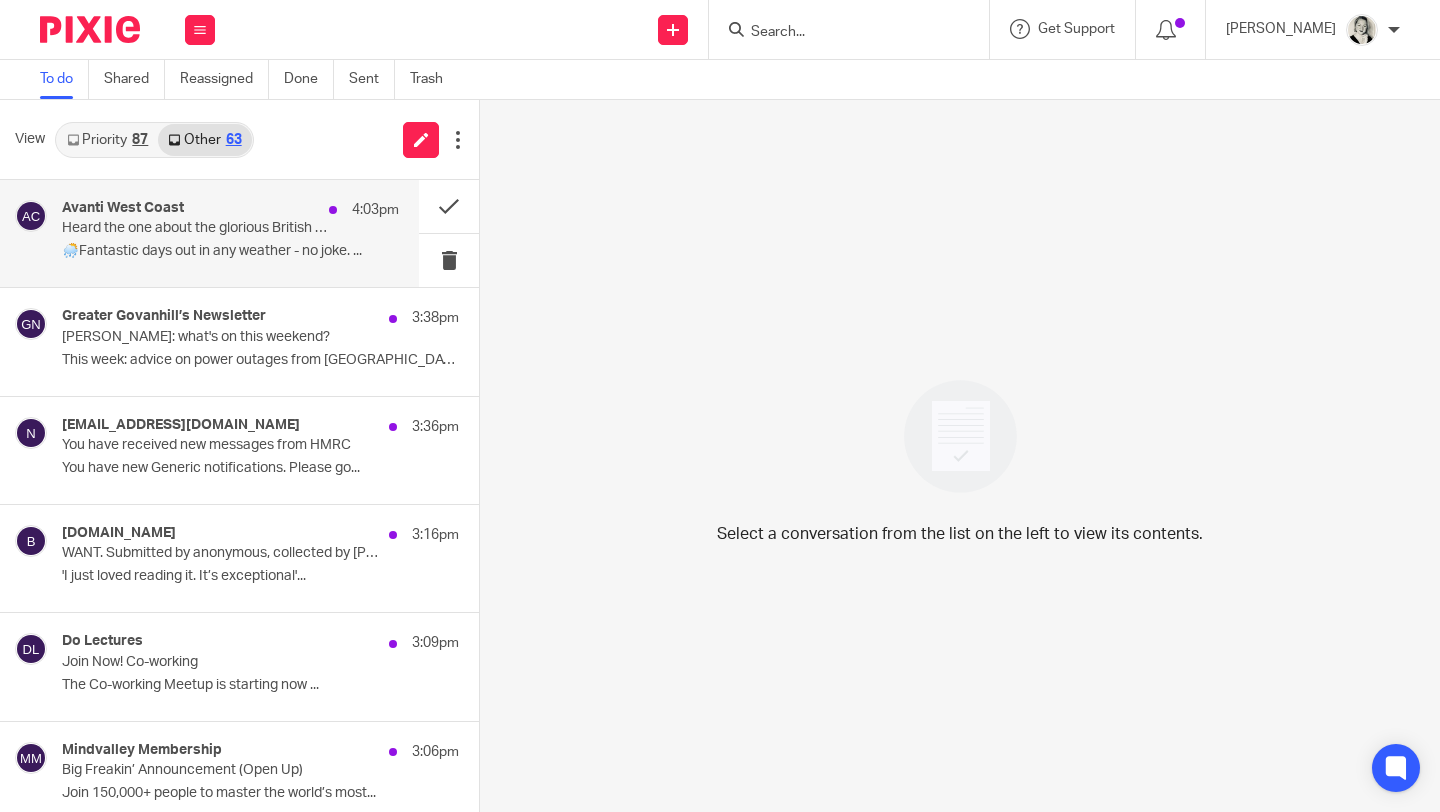 scroll, scrollTop: 0, scrollLeft: 0, axis: both 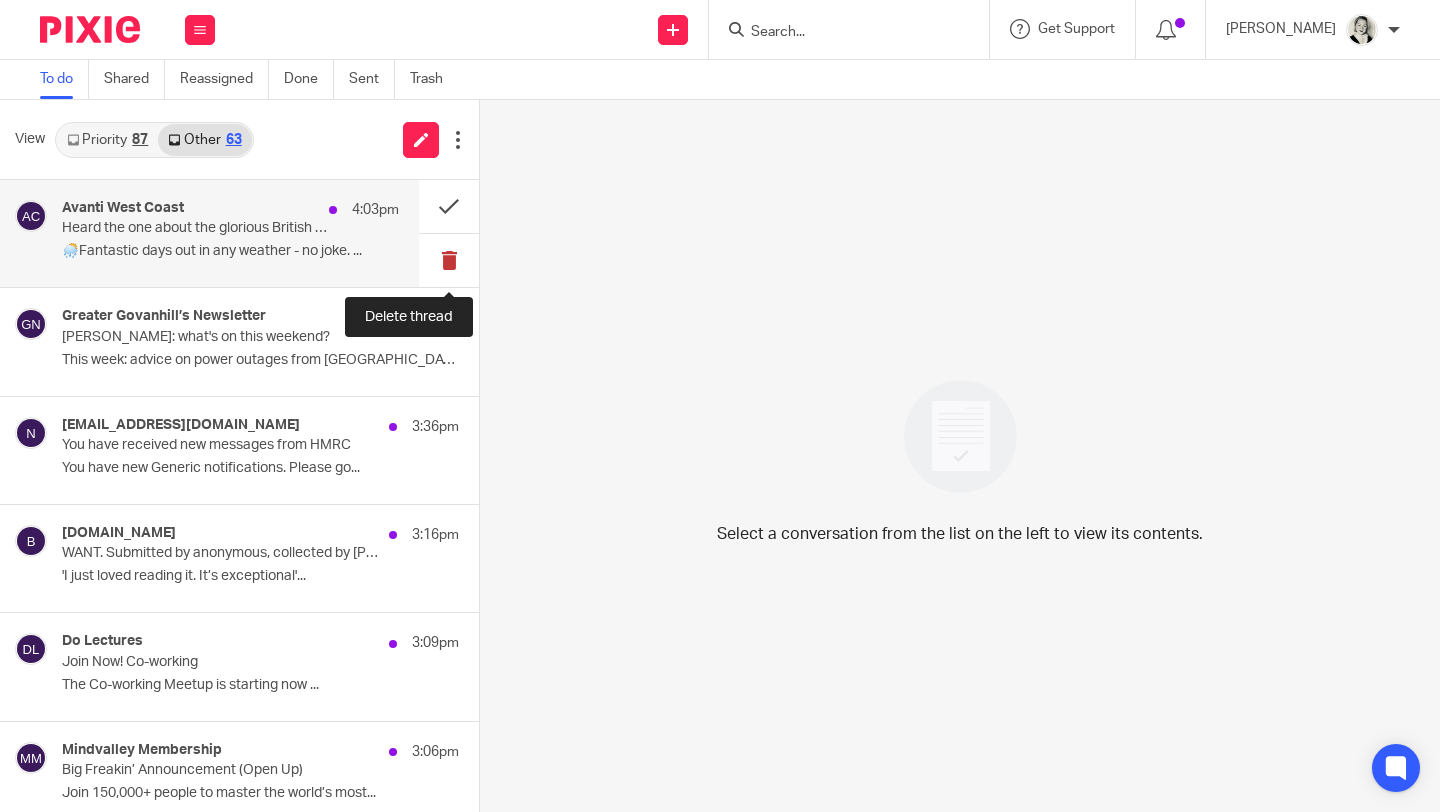 click at bounding box center [449, 260] 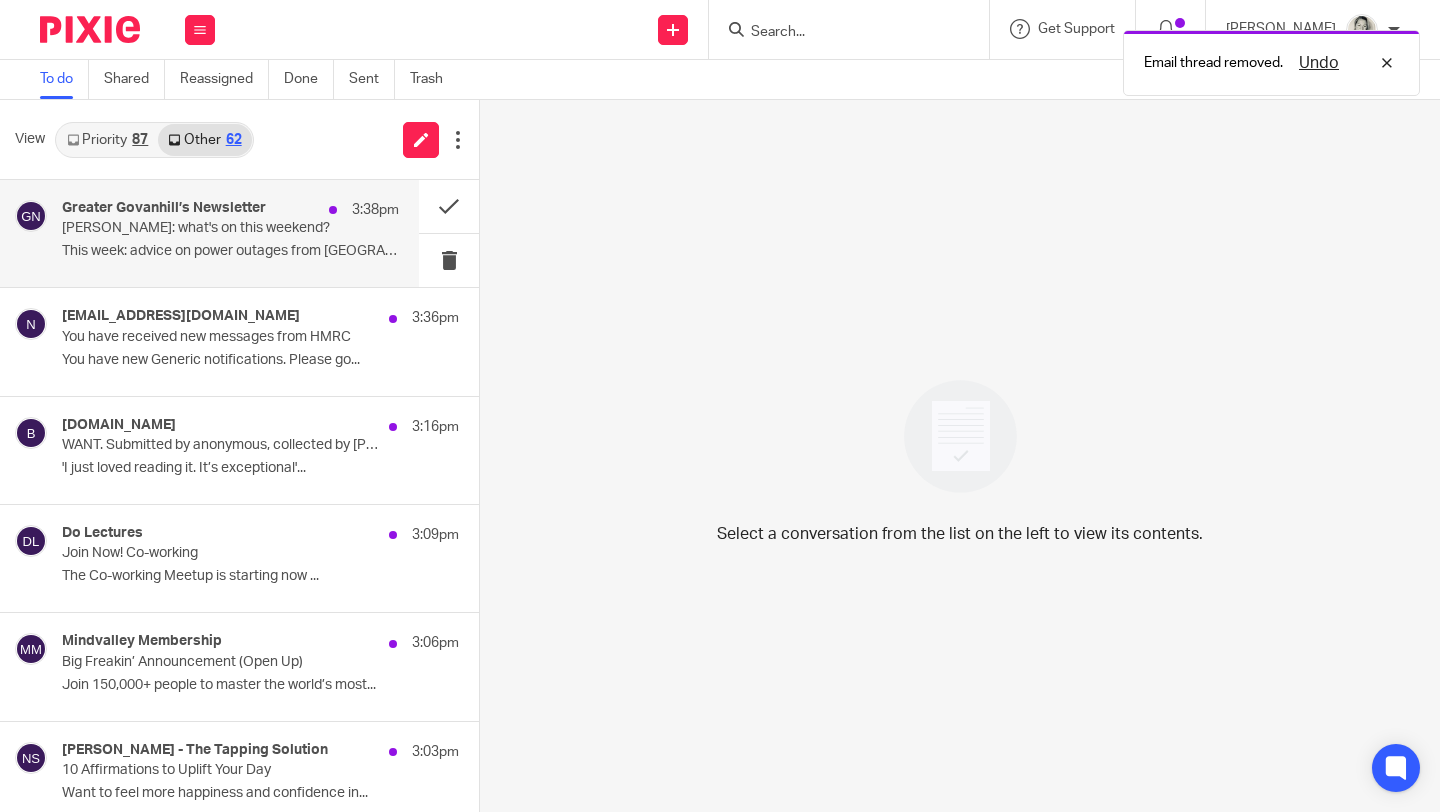 drag, startPoint x: 452, startPoint y: 273, endPoint x: 303, endPoint y: 250, distance: 150.76472 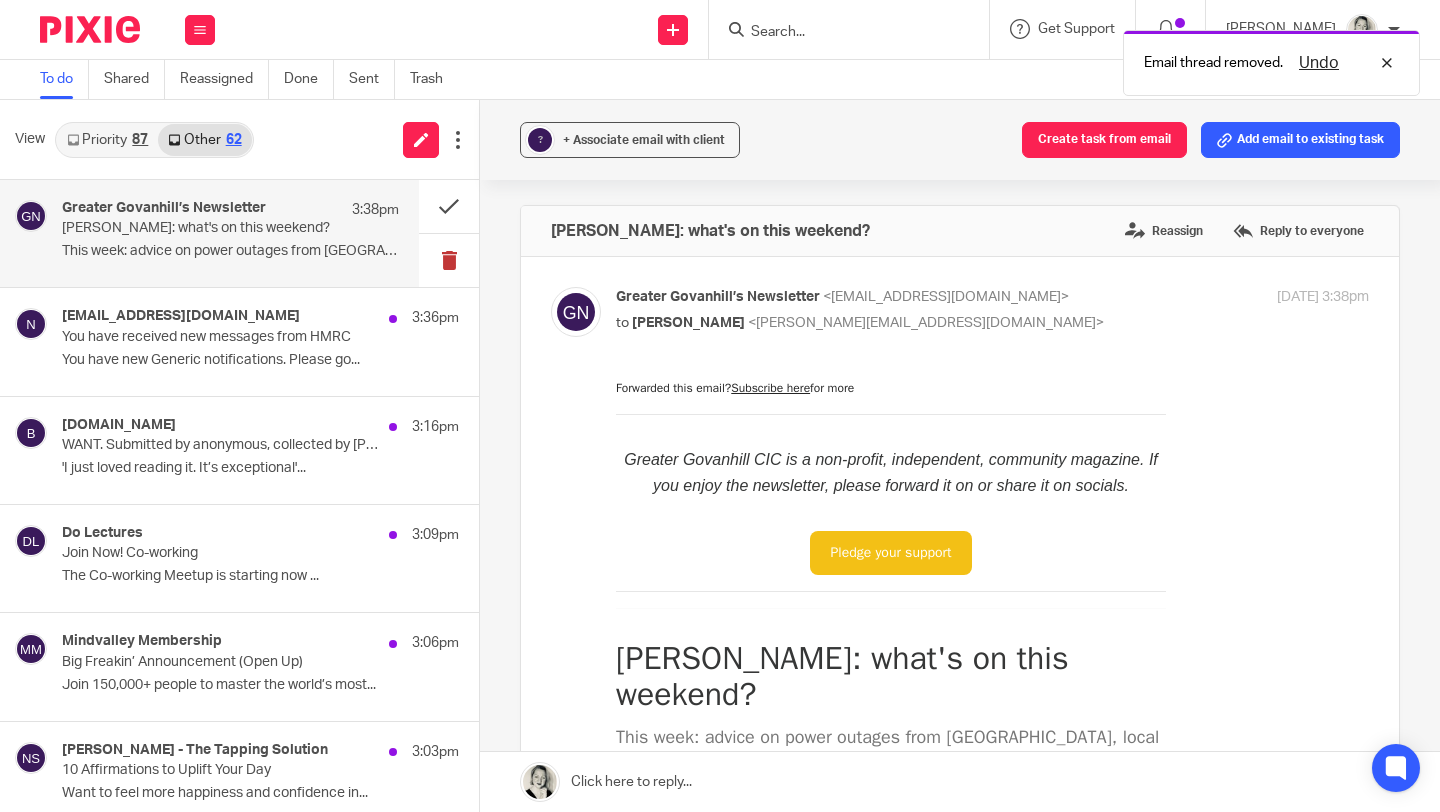 scroll, scrollTop: 0, scrollLeft: 0, axis: both 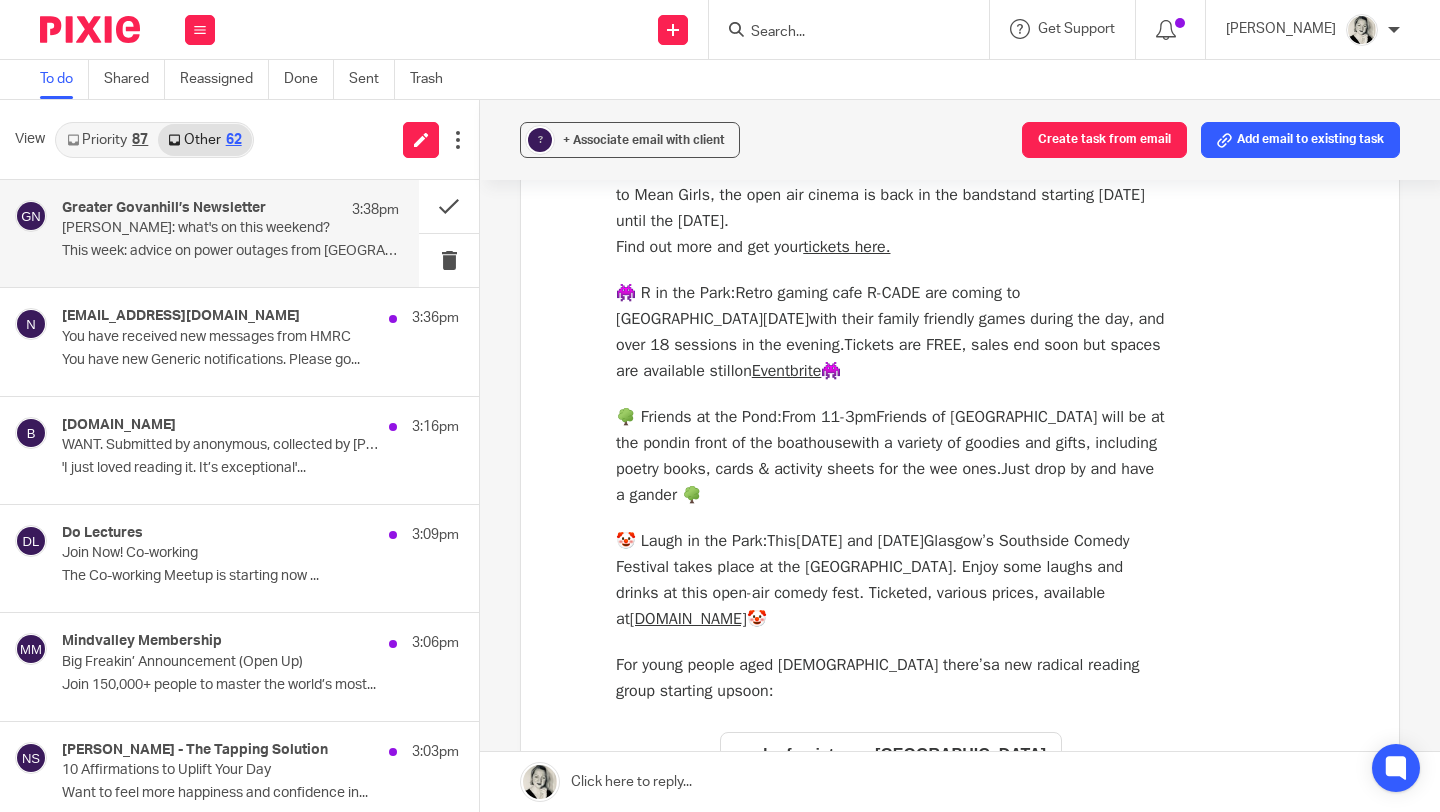 click on "Eventbrite" at bounding box center (787, 371) 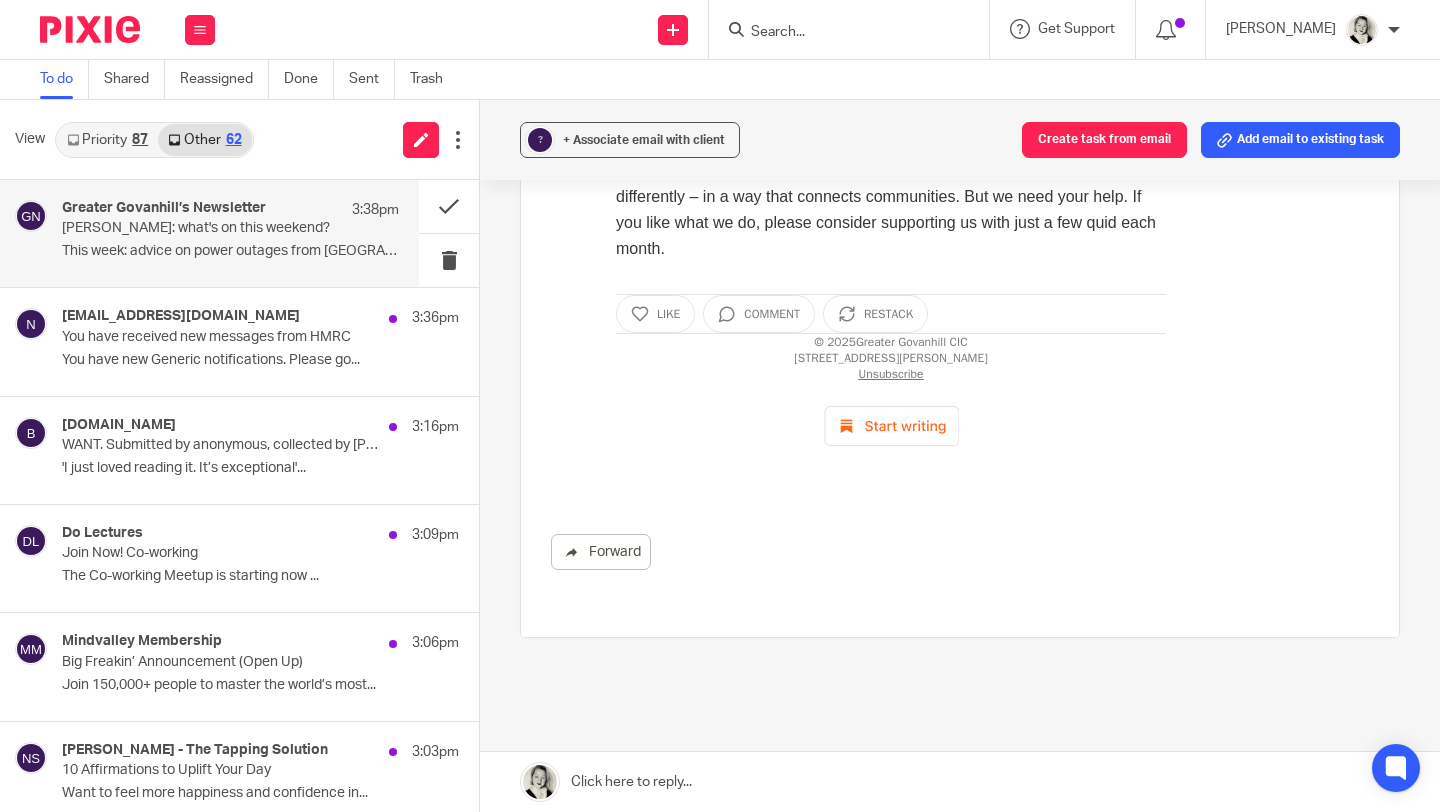 scroll, scrollTop: 7729, scrollLeft: 0, axis: vertical 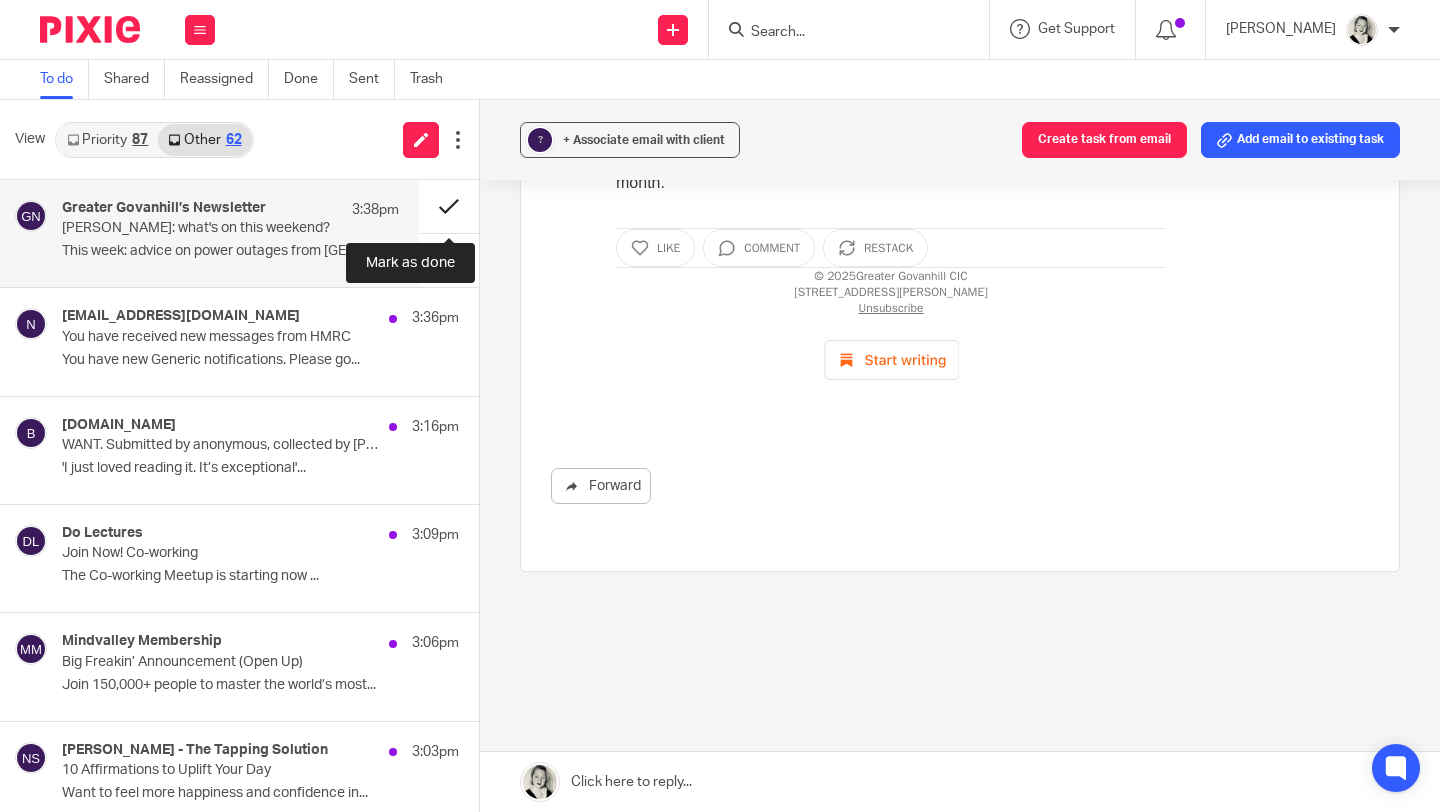 click at bounding box center (449, 206) 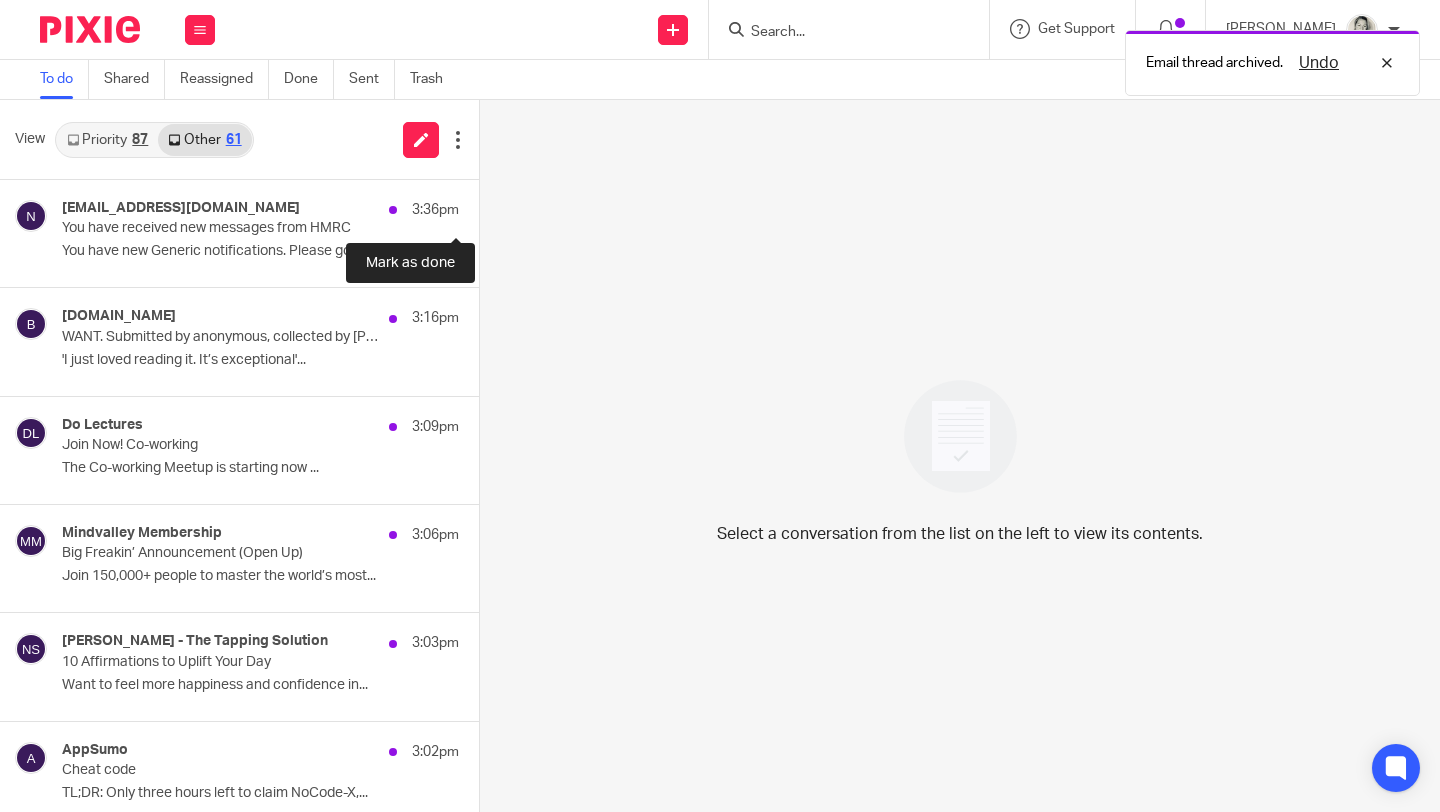click at bounding box center [487, 206] 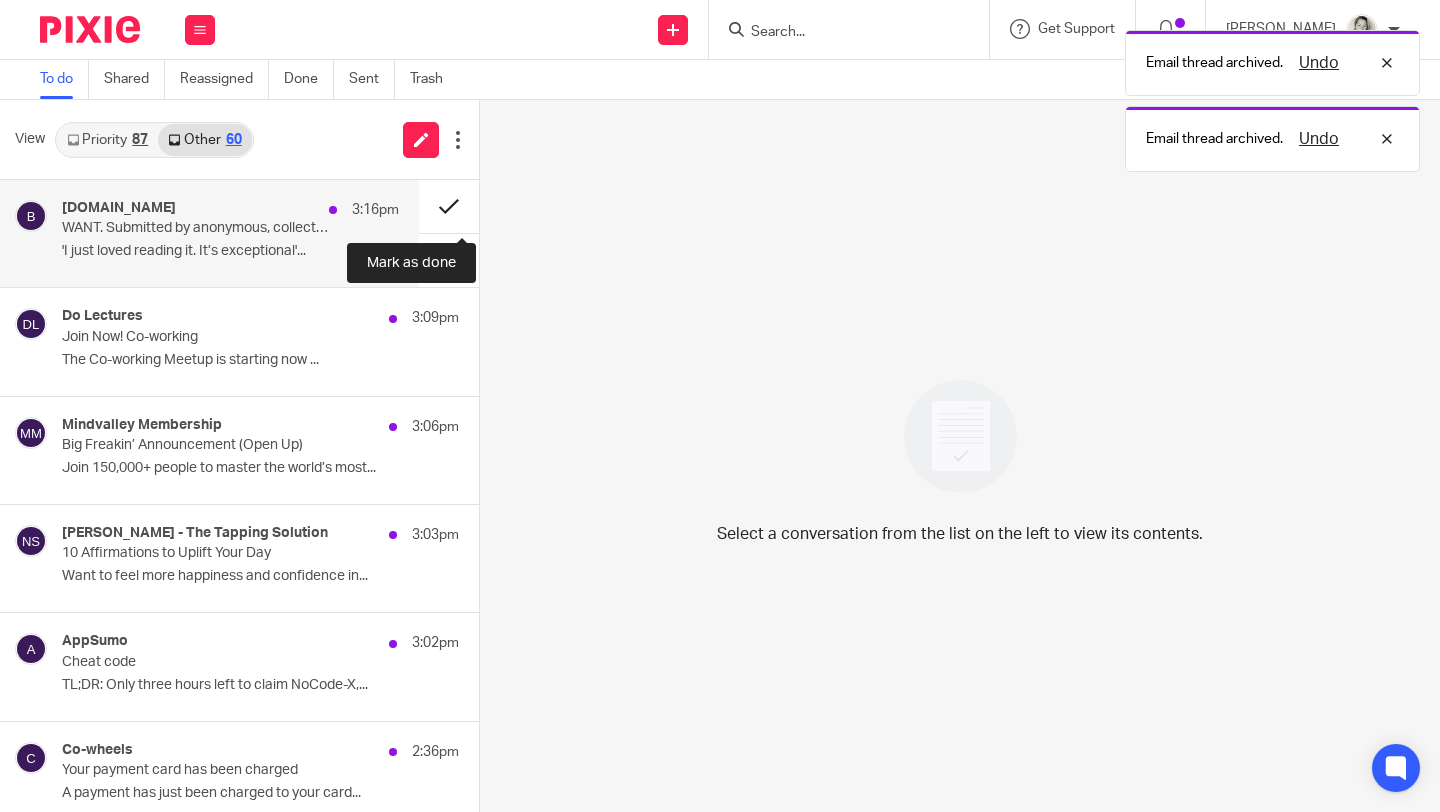 click at bounding box center (449, 206) 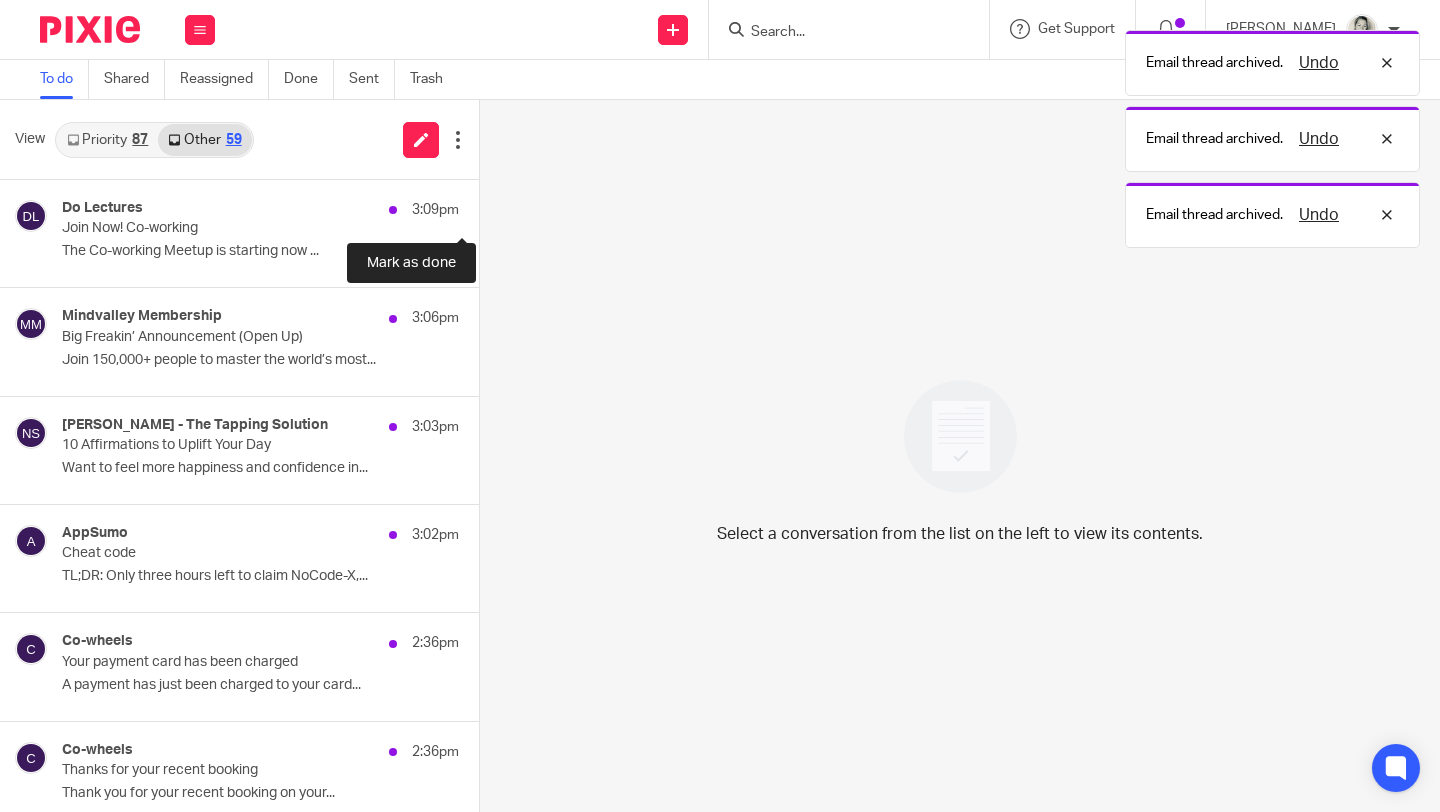 click at bounding box center (487, 206) 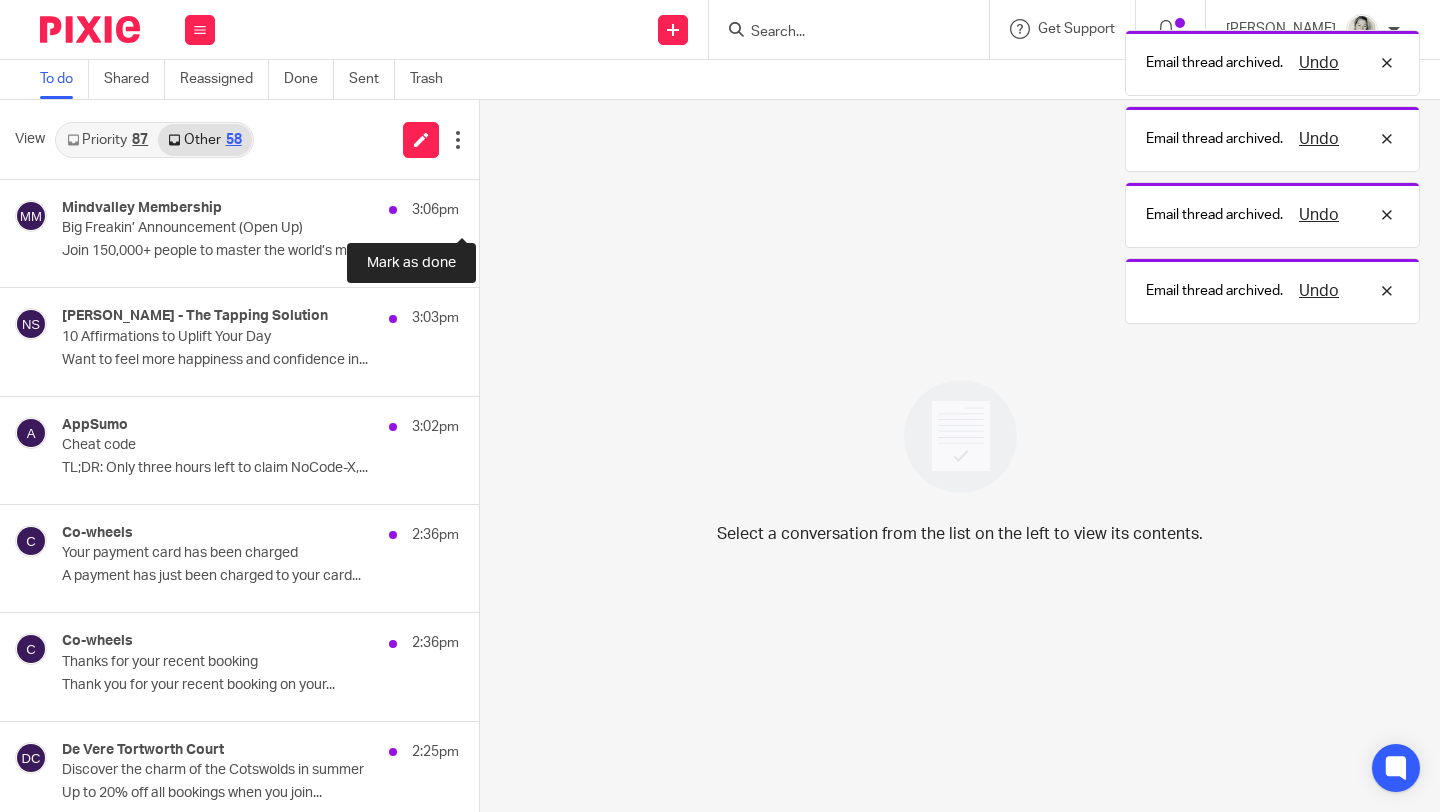 click at bounding box center (487, 206) 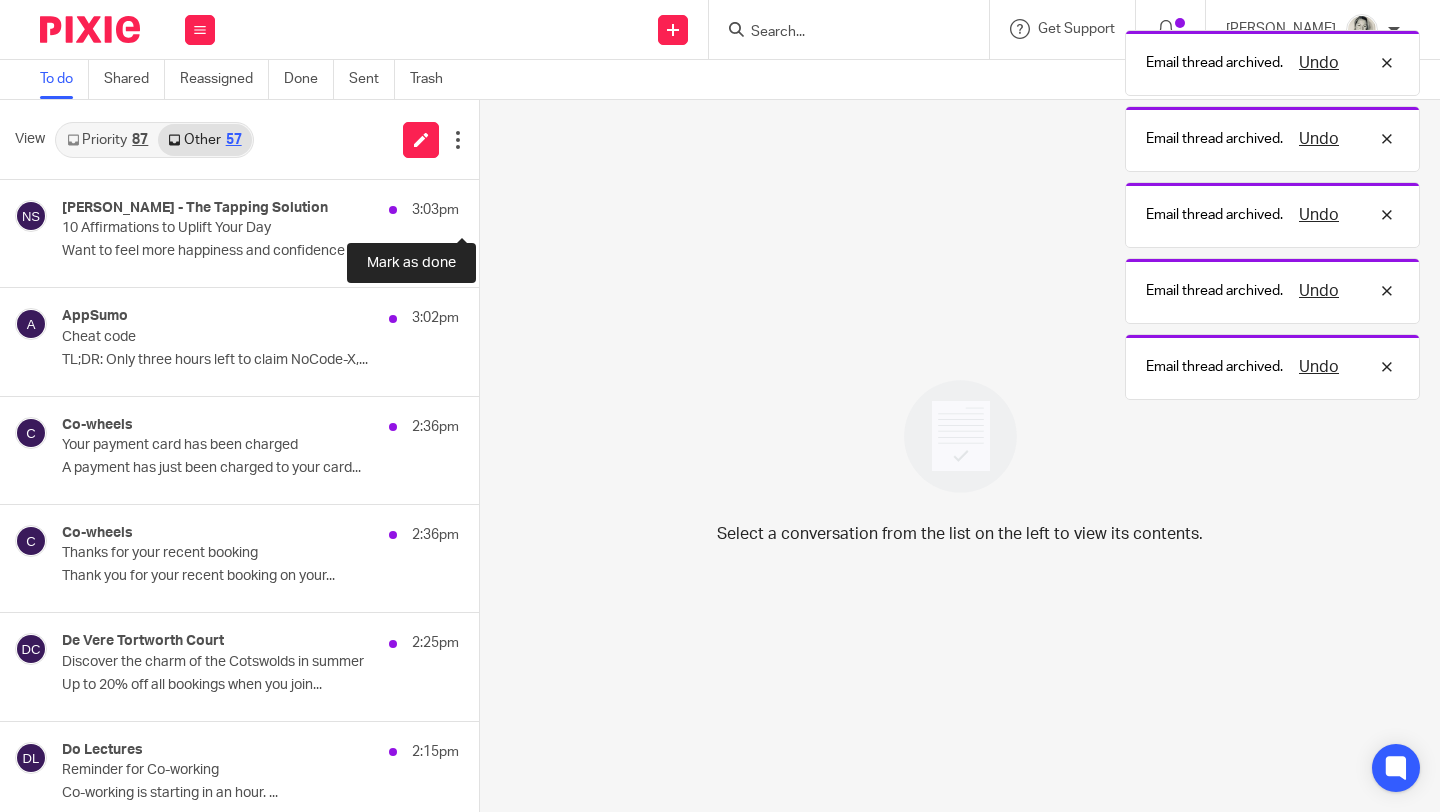 click at bounding box center [487, 206] 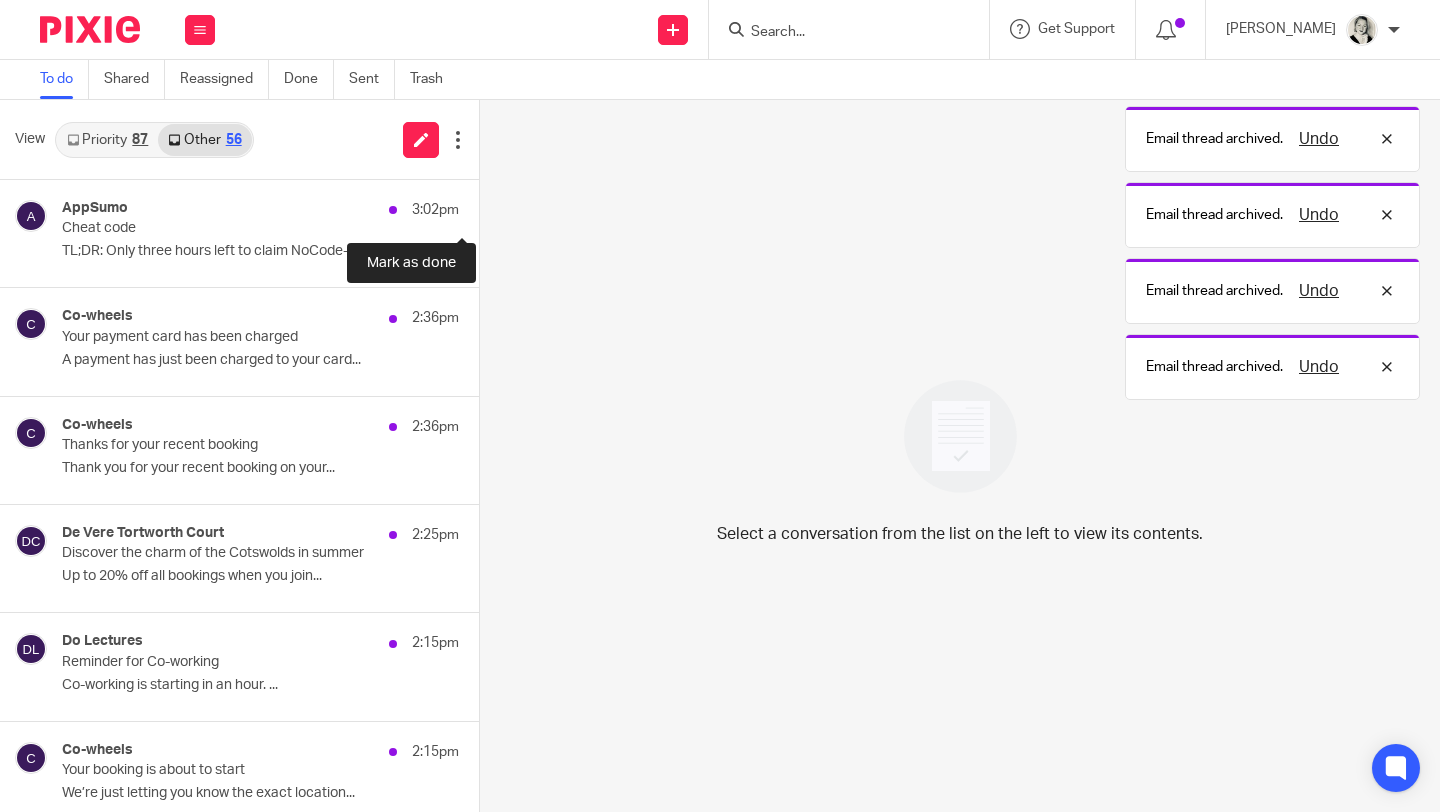 click at bounding box center (487, 206) 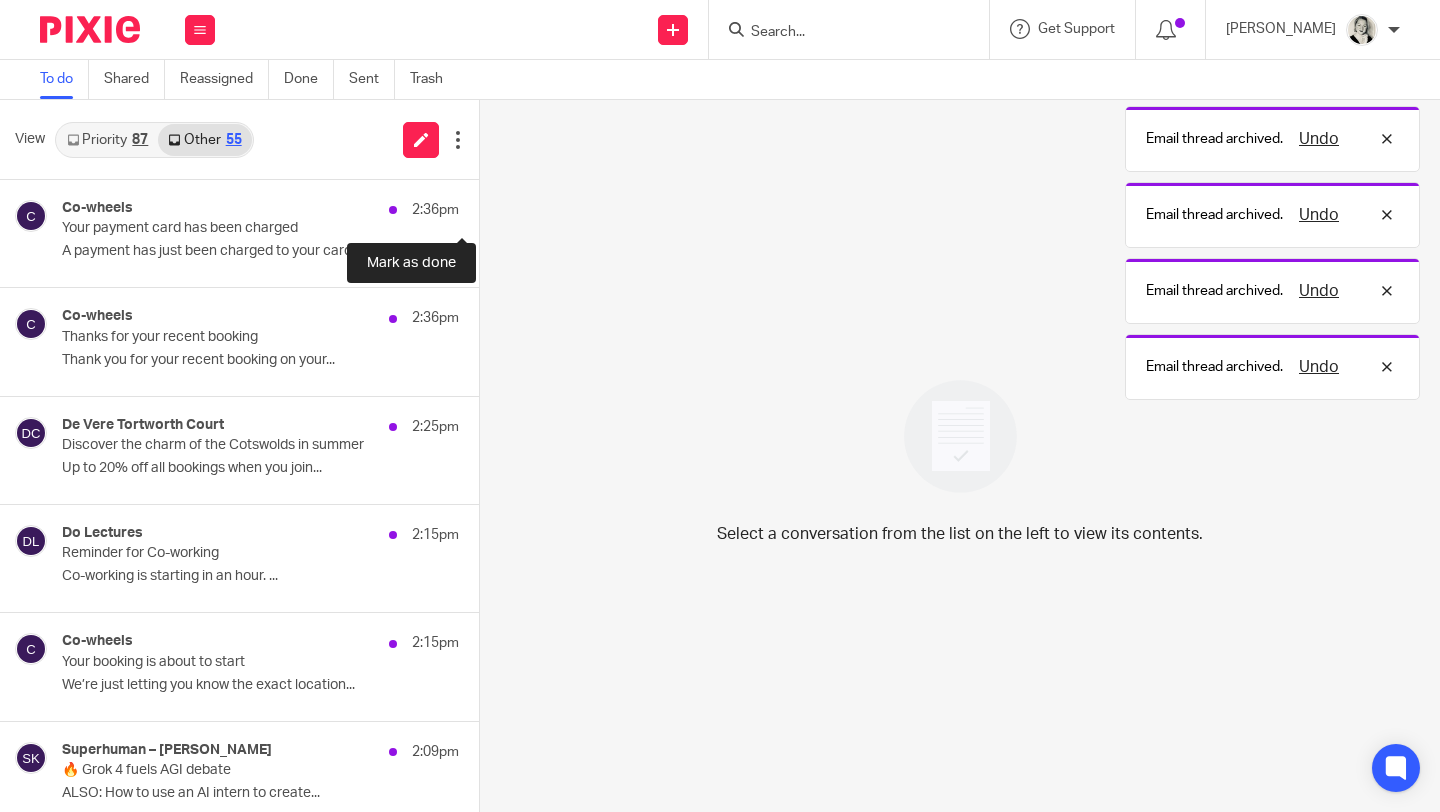 click at bounding box center [487, 206] 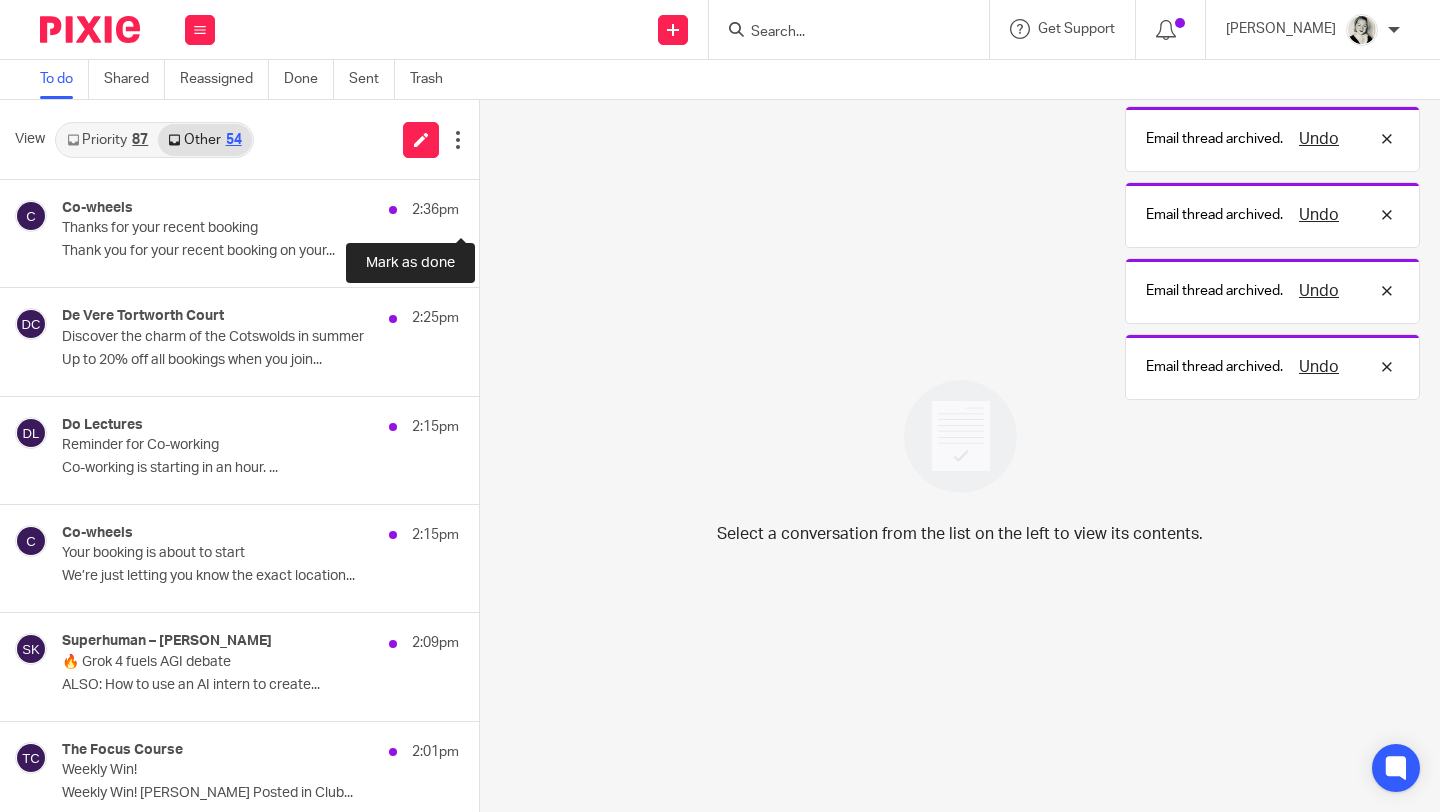 click at bounding box center [487, 206] 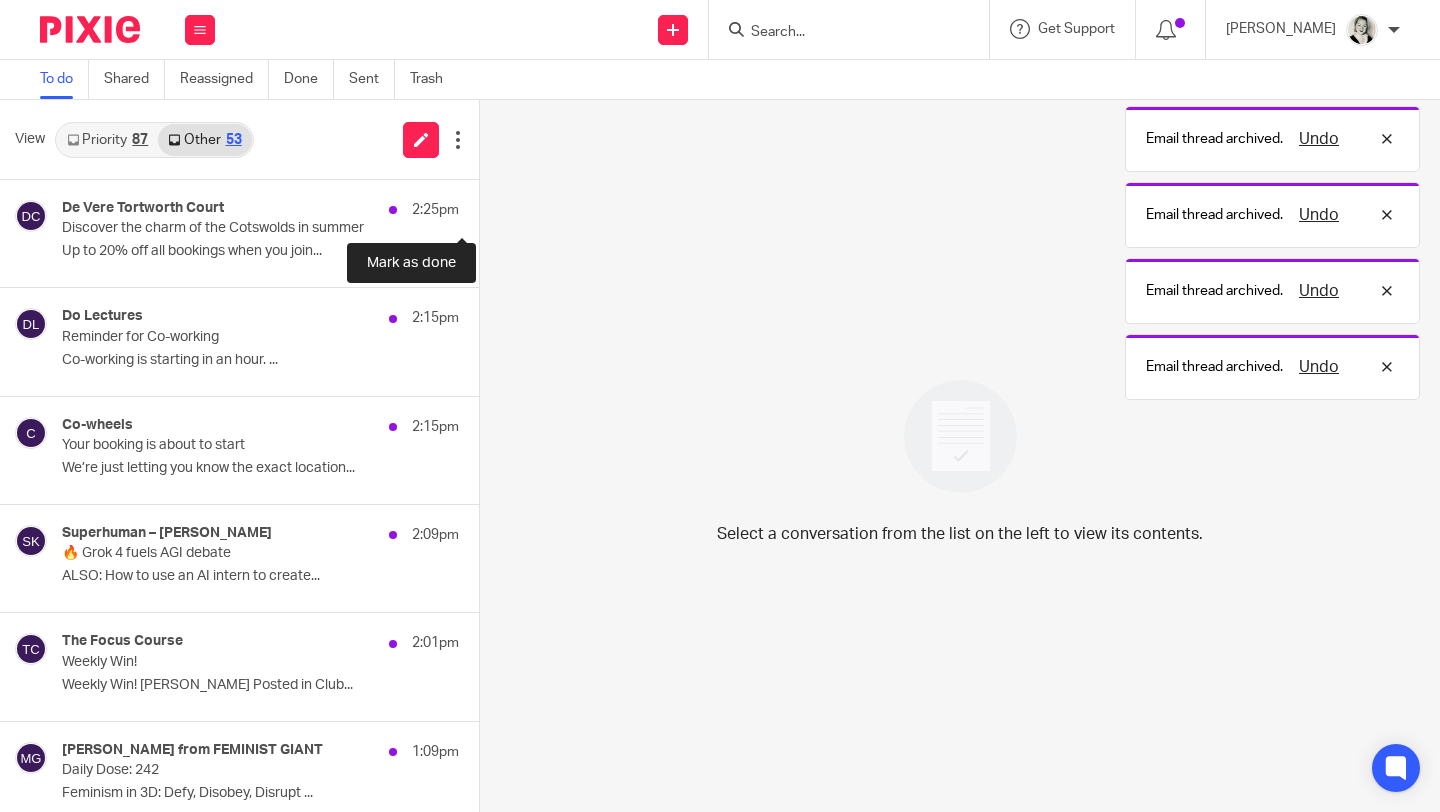 click at bounding box center [487, 206] 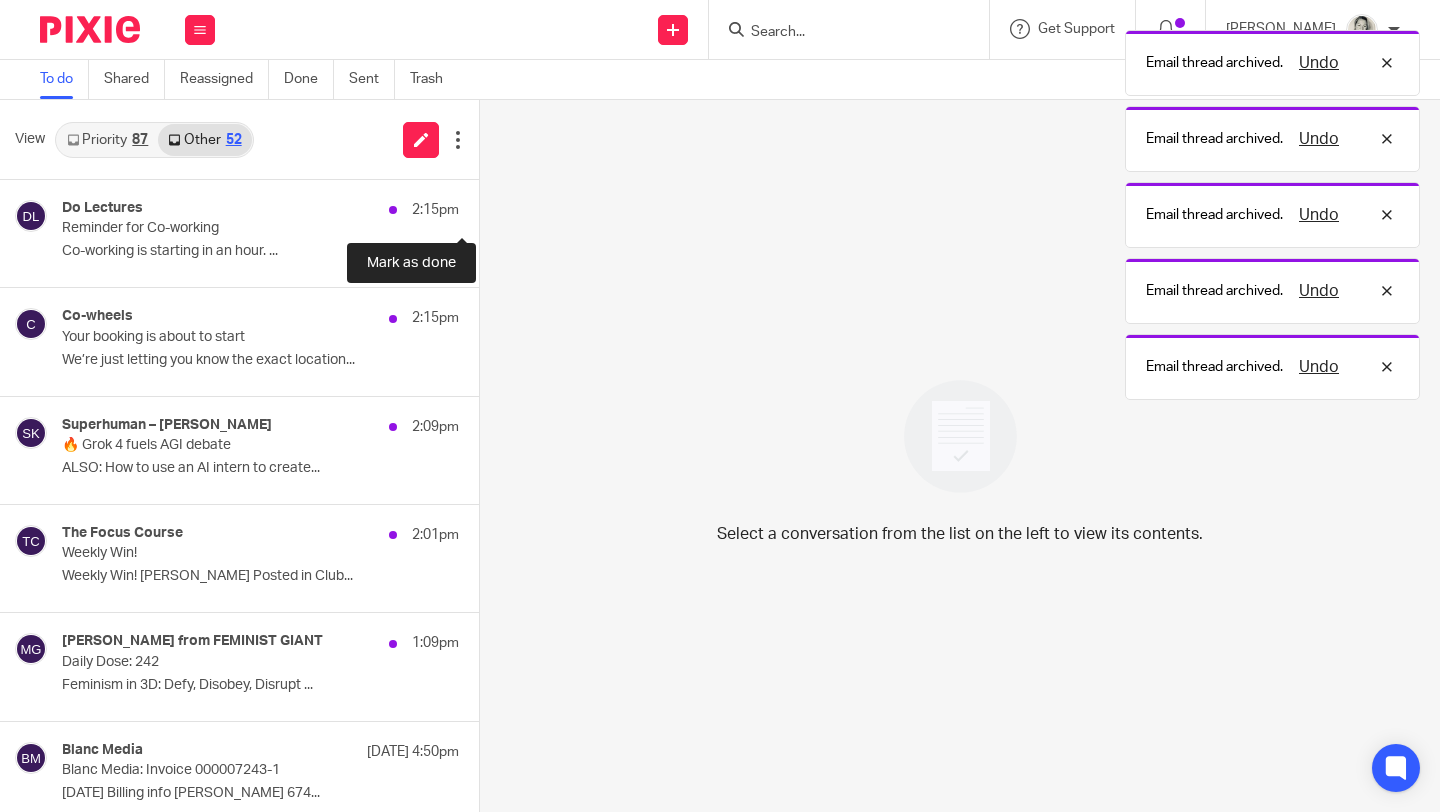click at bounding box center [487, 206] 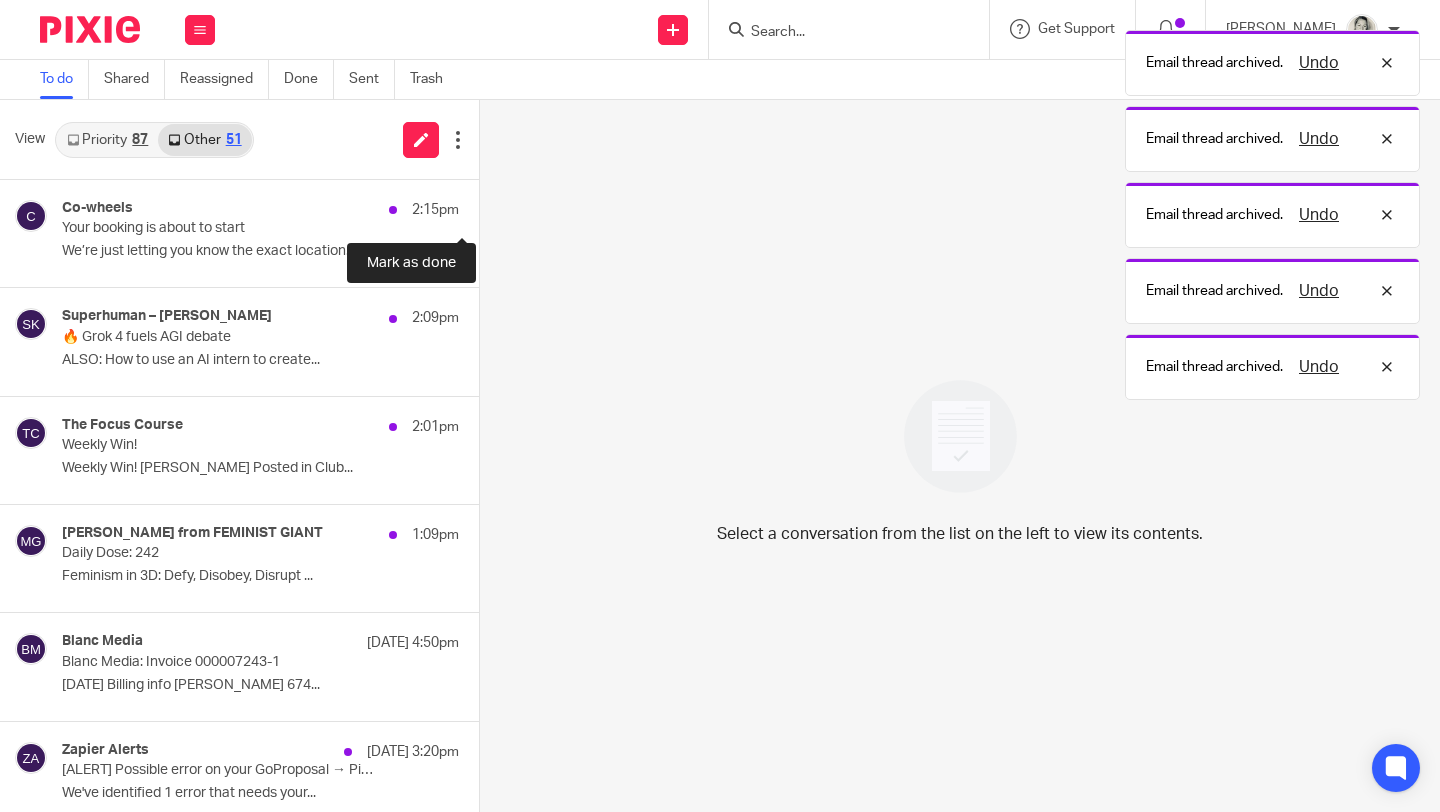 click at bounding box center [487, 206] 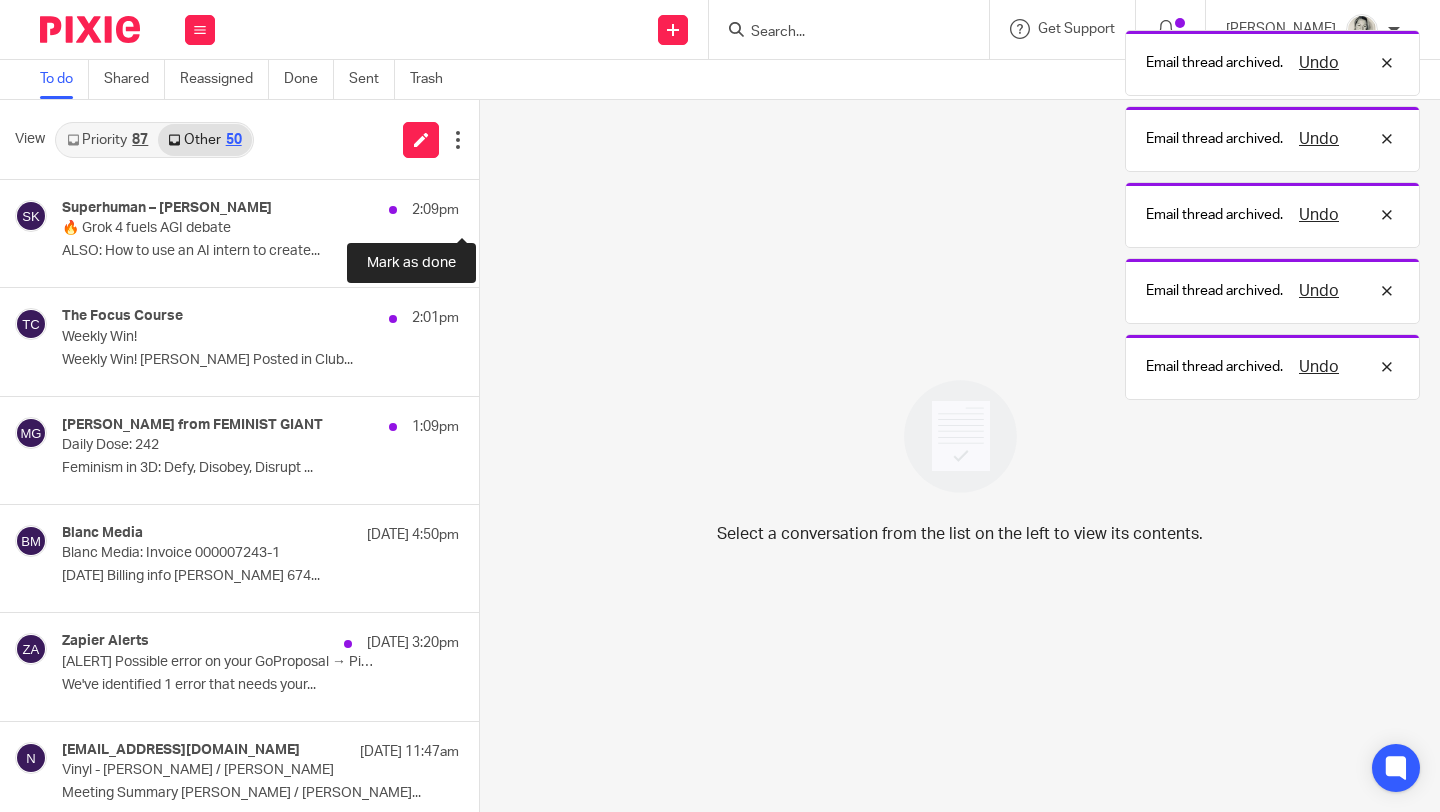 click at bounding box center (487, 206) 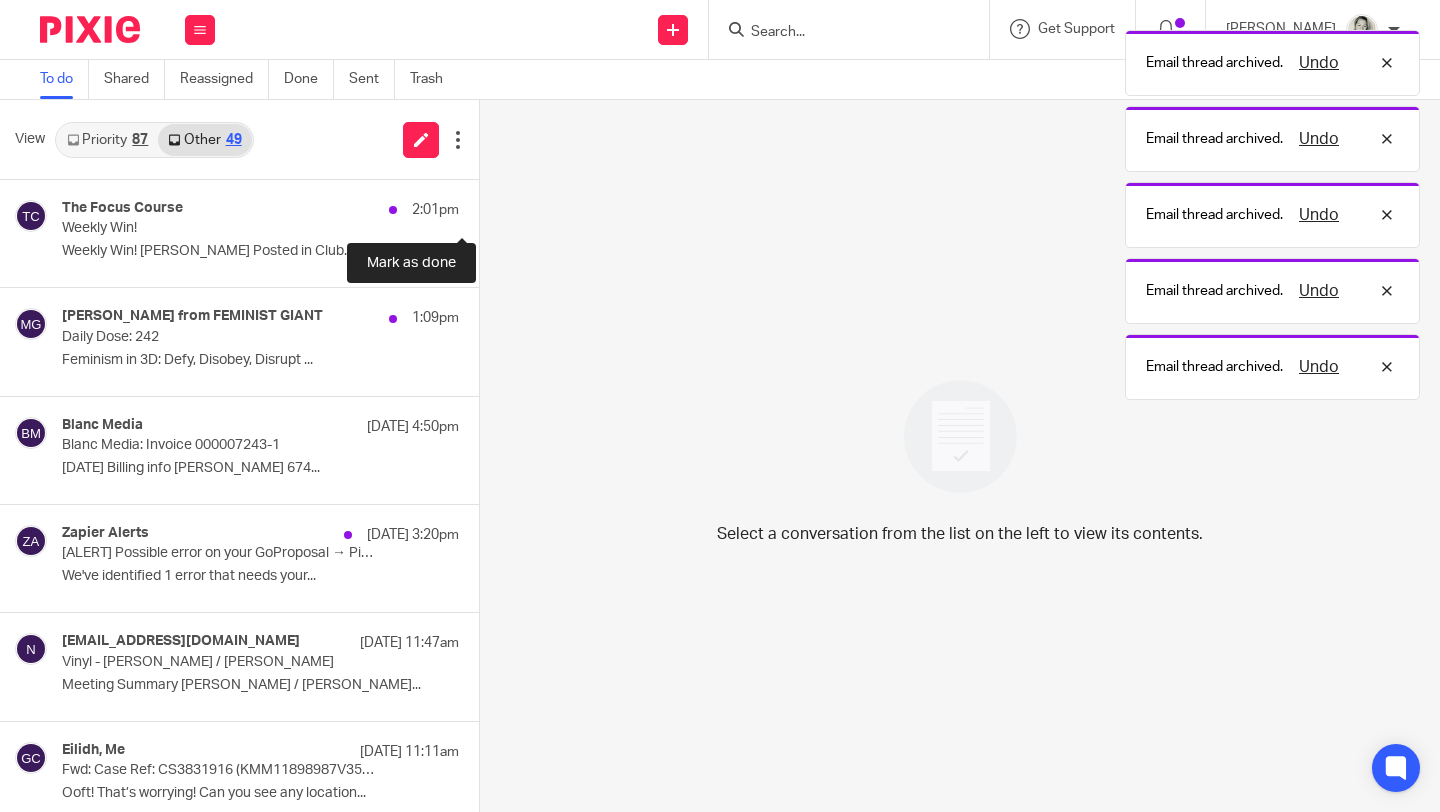 click at bounding box center (487, 206) 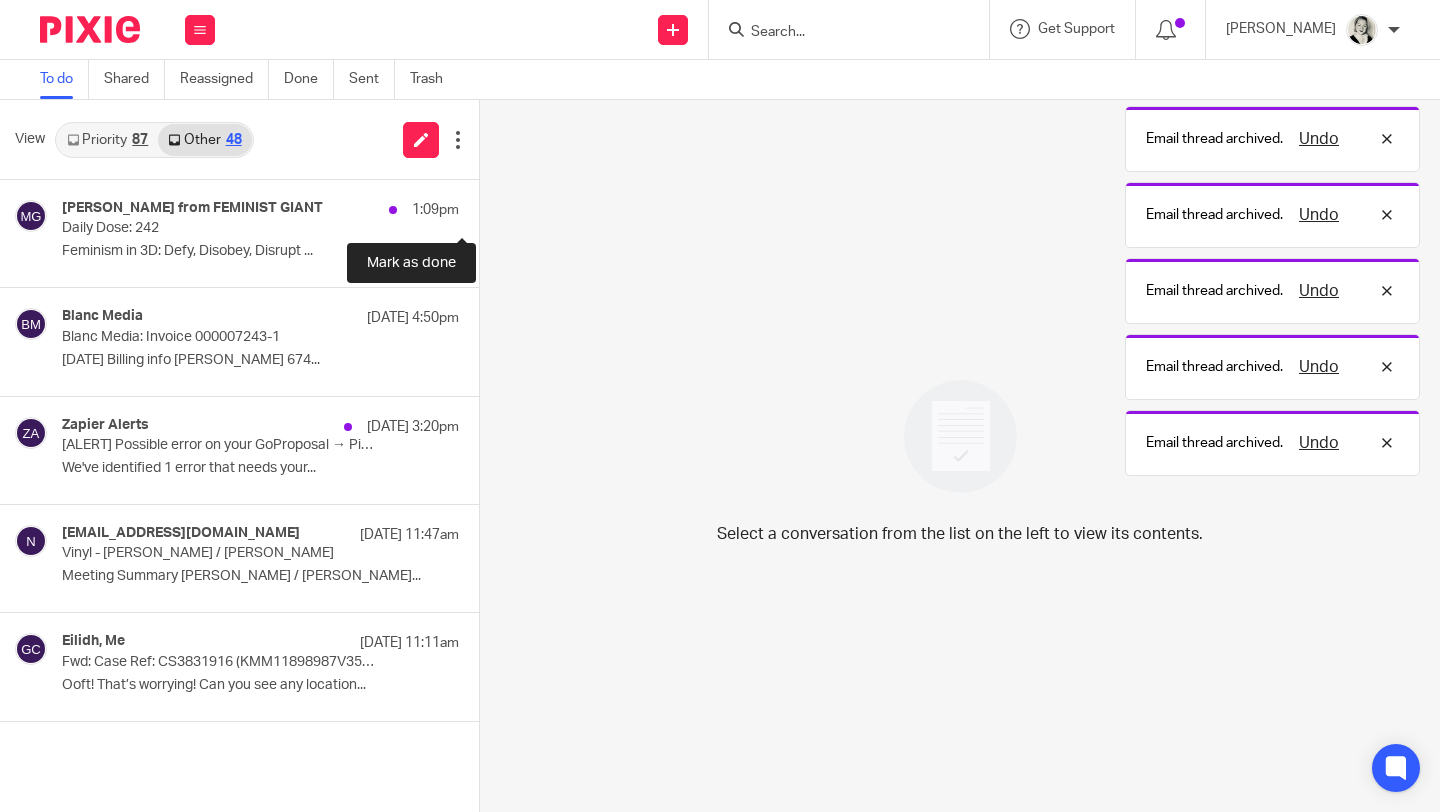 click at bounding box center (487, 206) 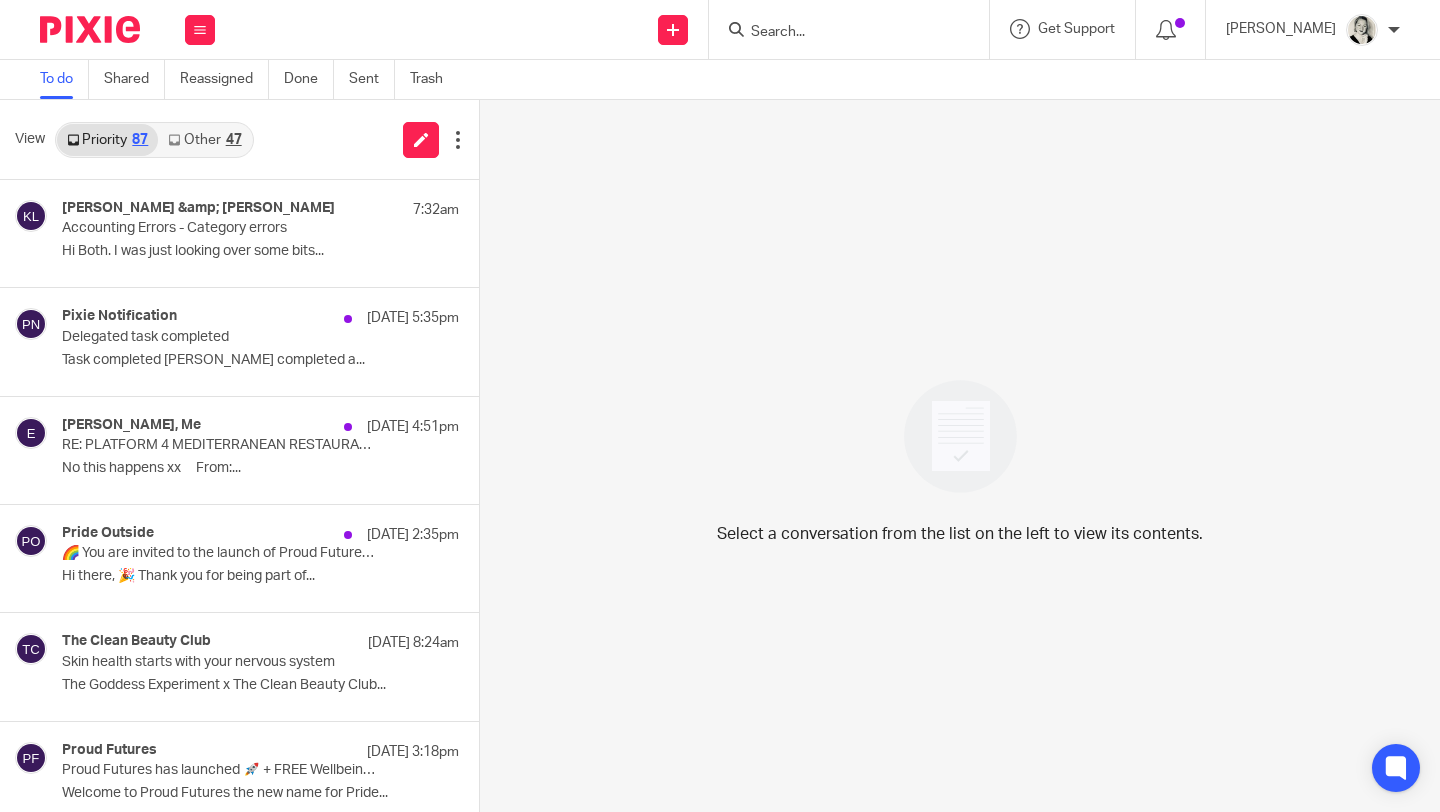 click on "Other
47" at bounding box center [204, 140] 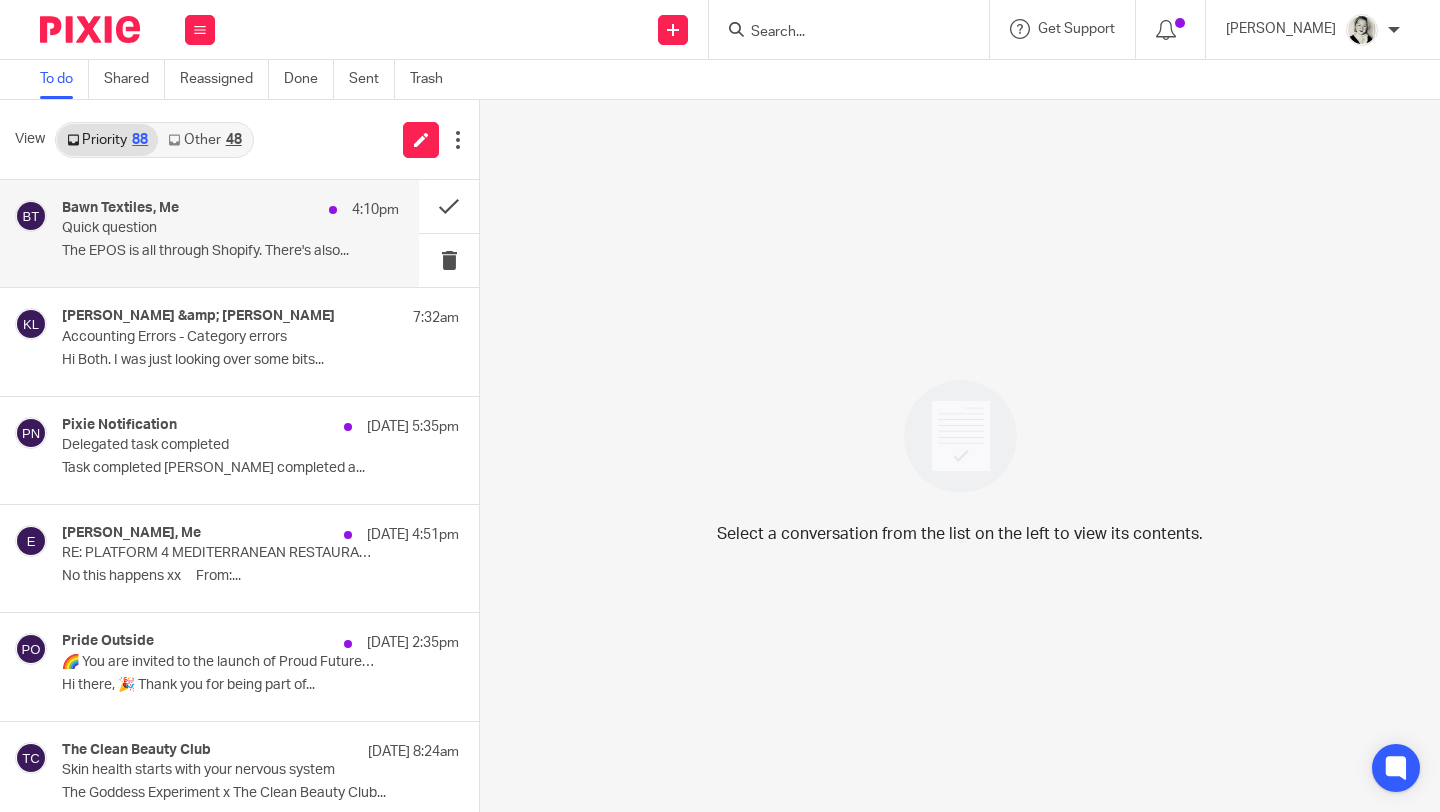 scroll, scrollTop: 0, scrollLeft: 0, axis: both 